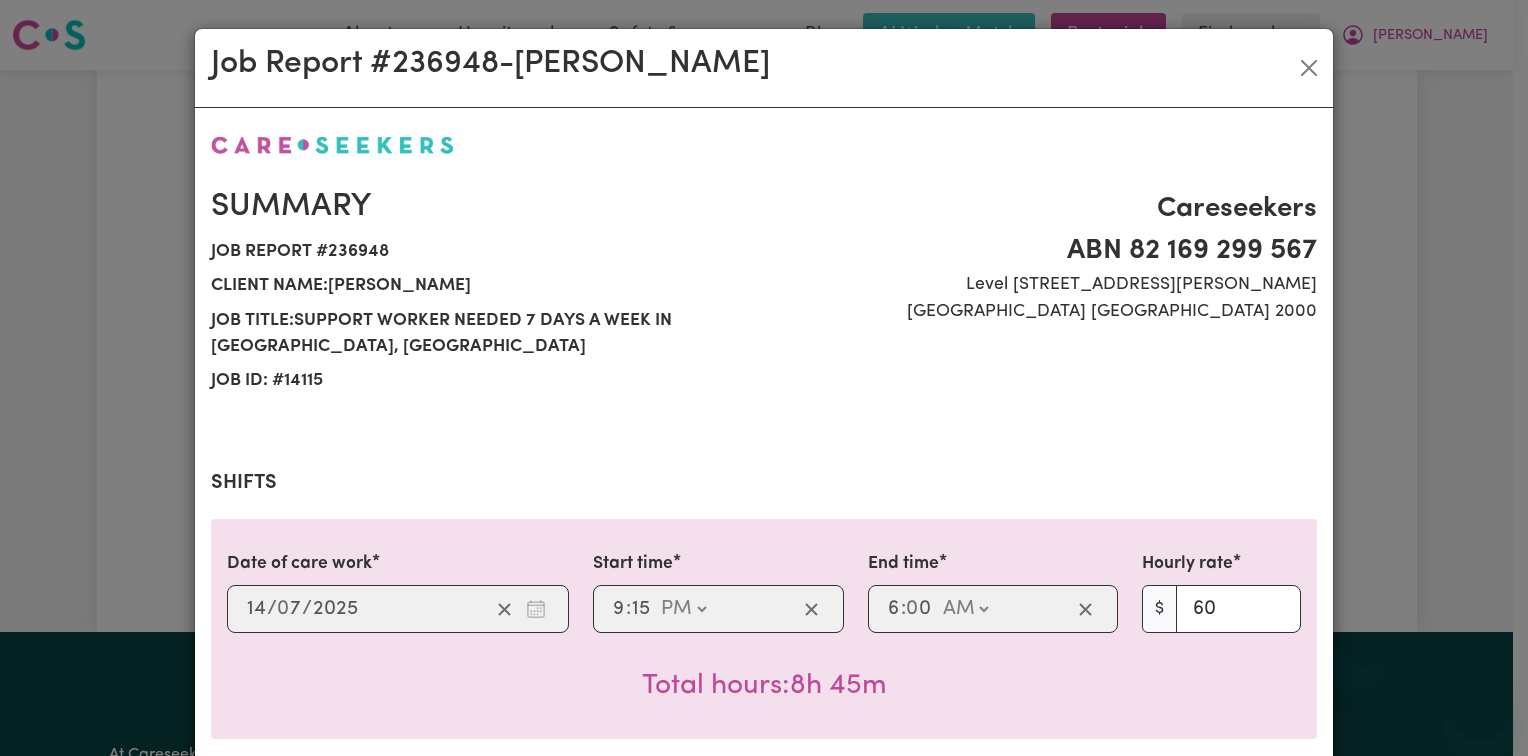 select on "pm" 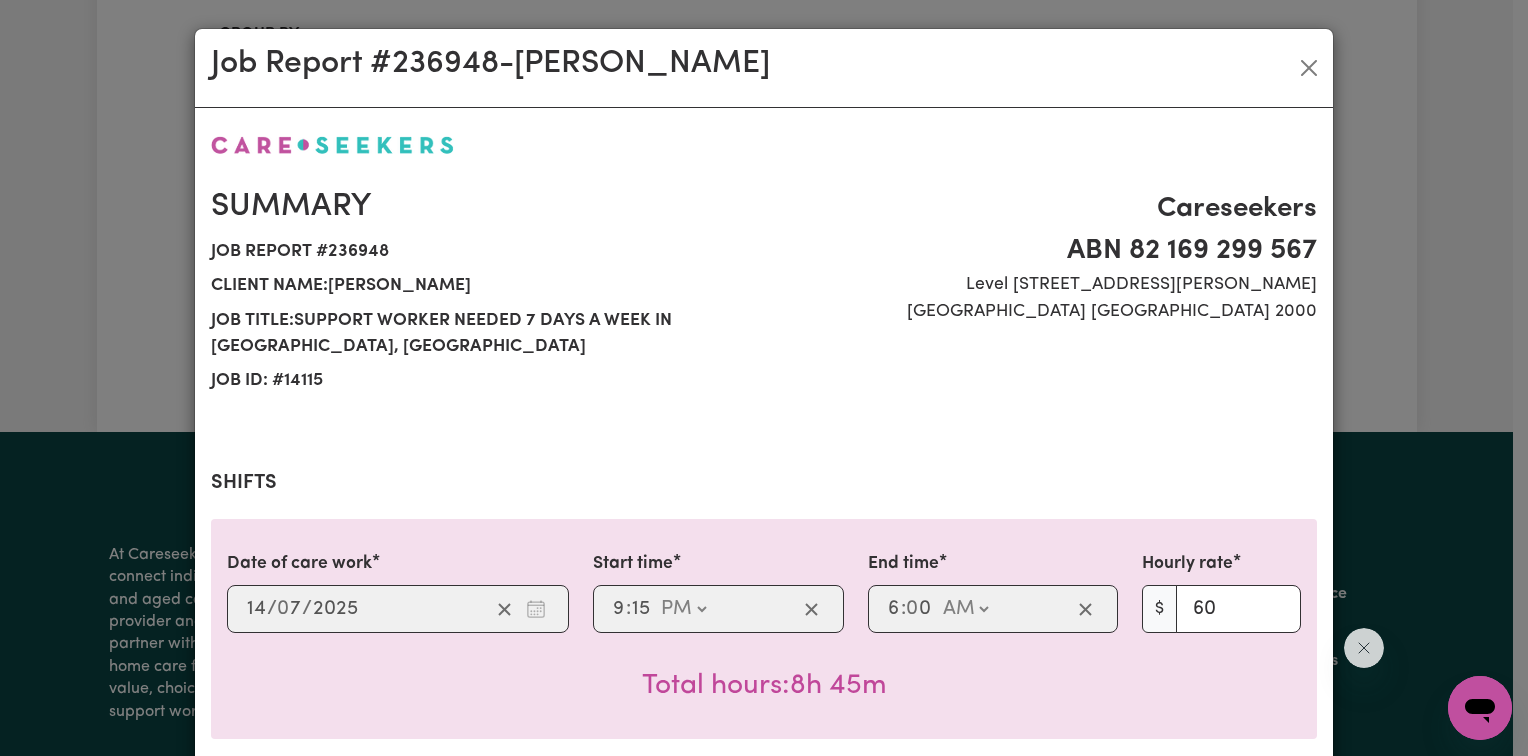 scroll, scrollTop: 0, scrollLeft: 0, axis: both 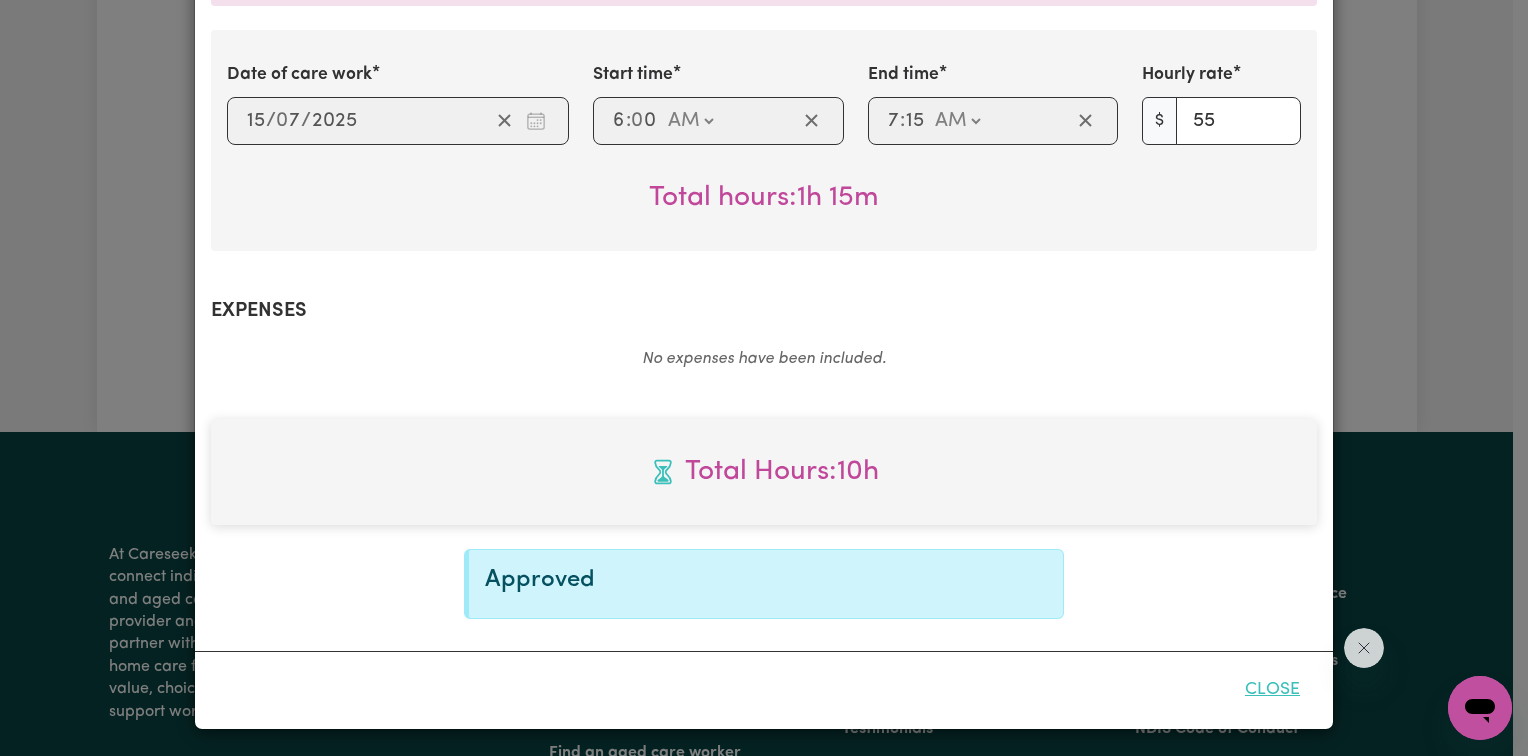 click on "Close" at bounding box center (1272, 690) 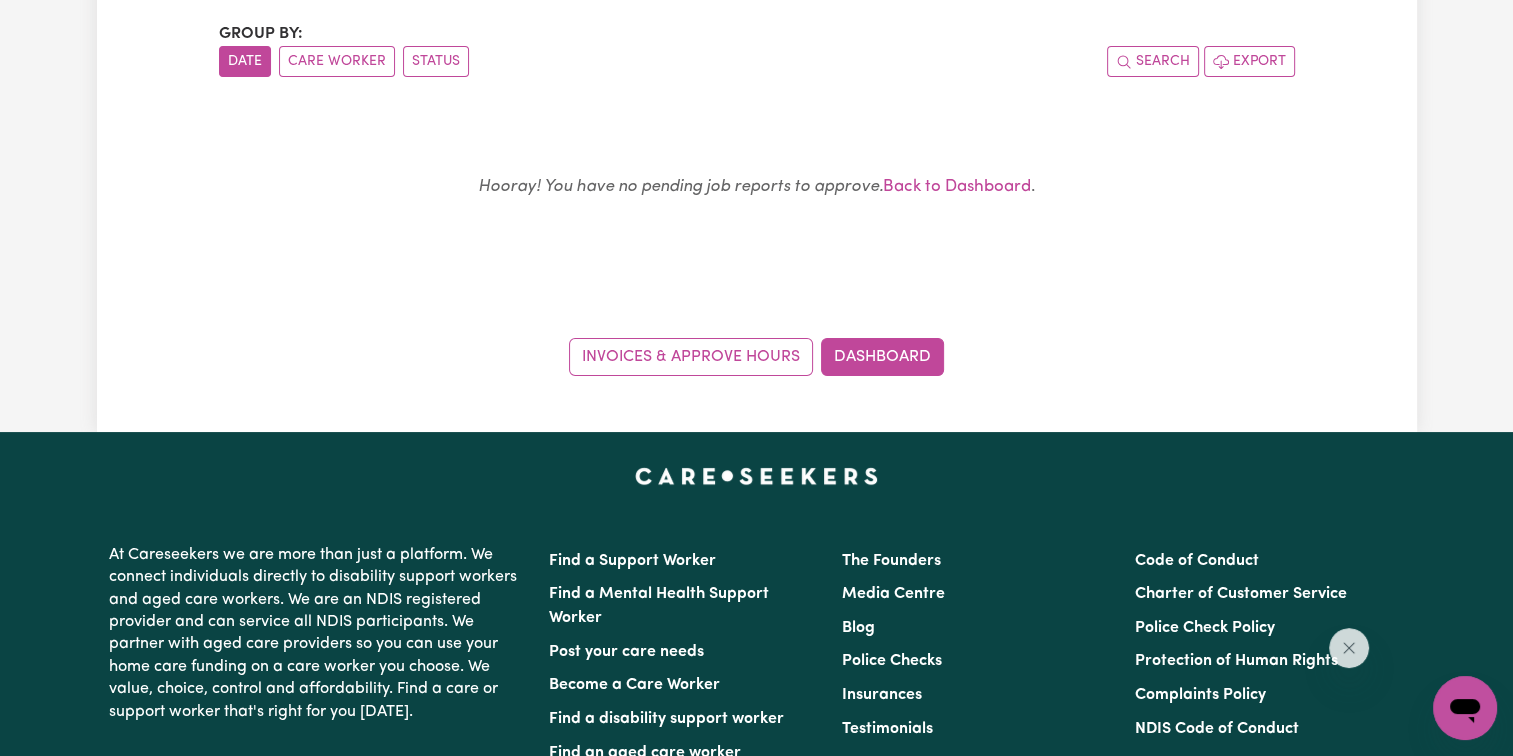 scroll, scrollTop: 0, scrollLeft: 0, axis: both 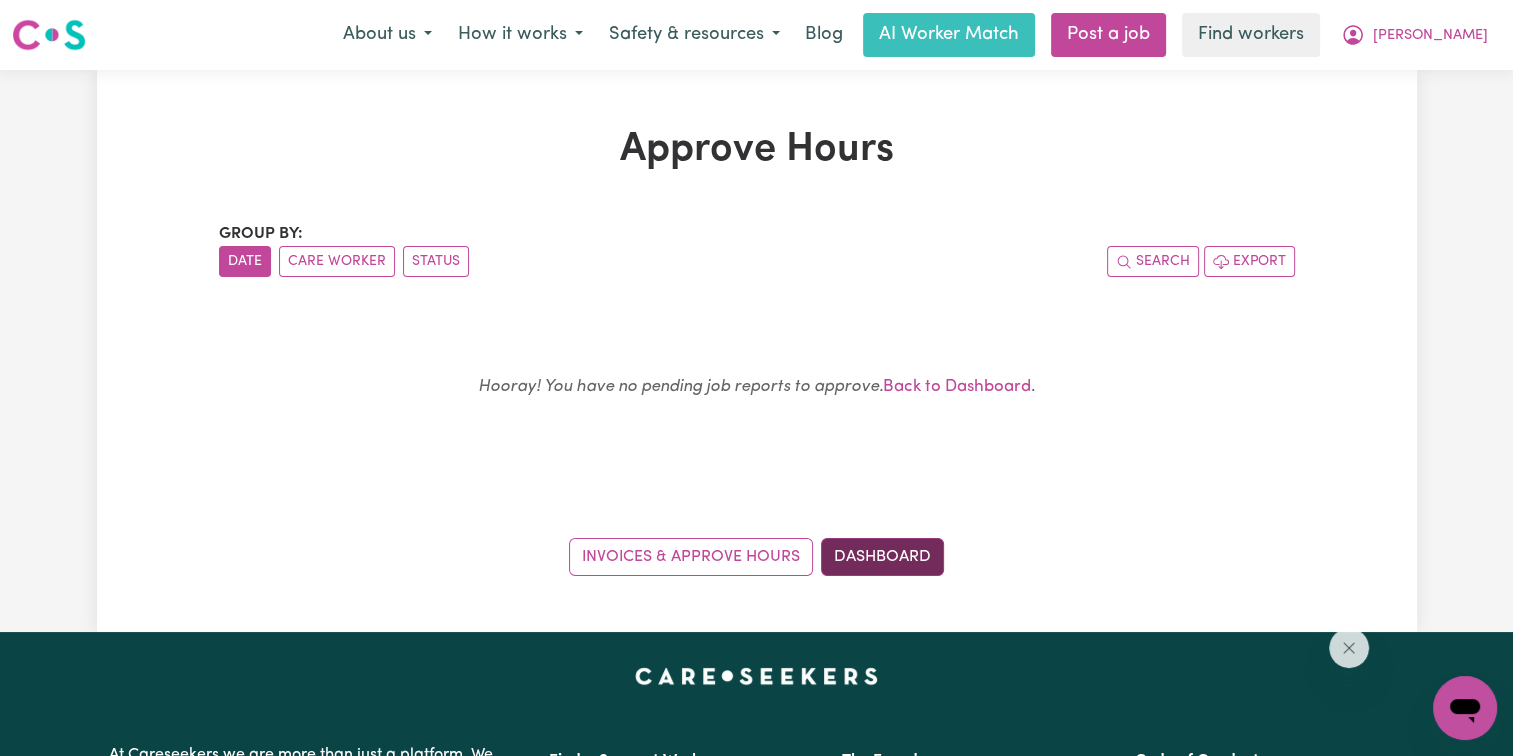 click on "Dashboard" at bounding box center (882, 557) 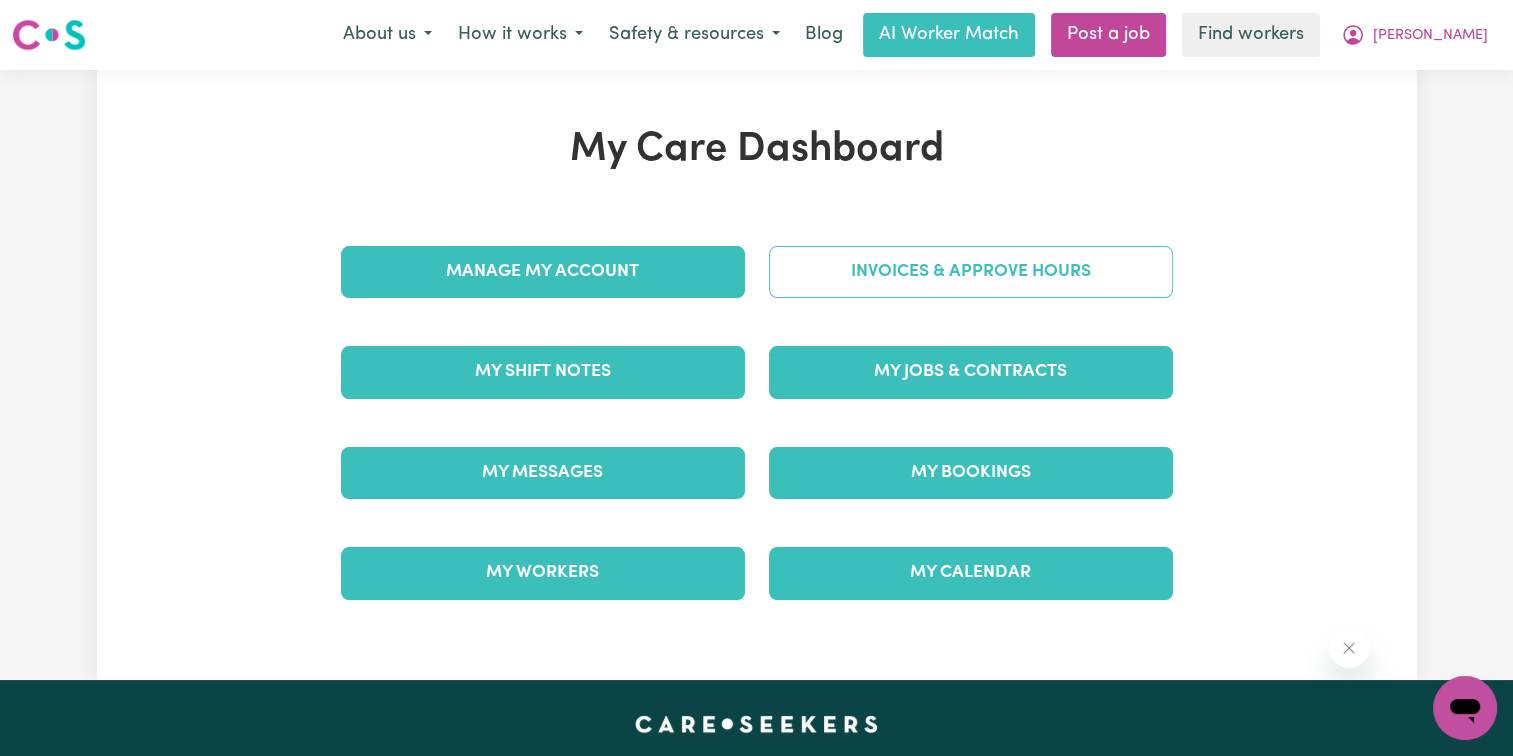 click on "Invoices & Approve Hours" at bounding box center (971, 272) 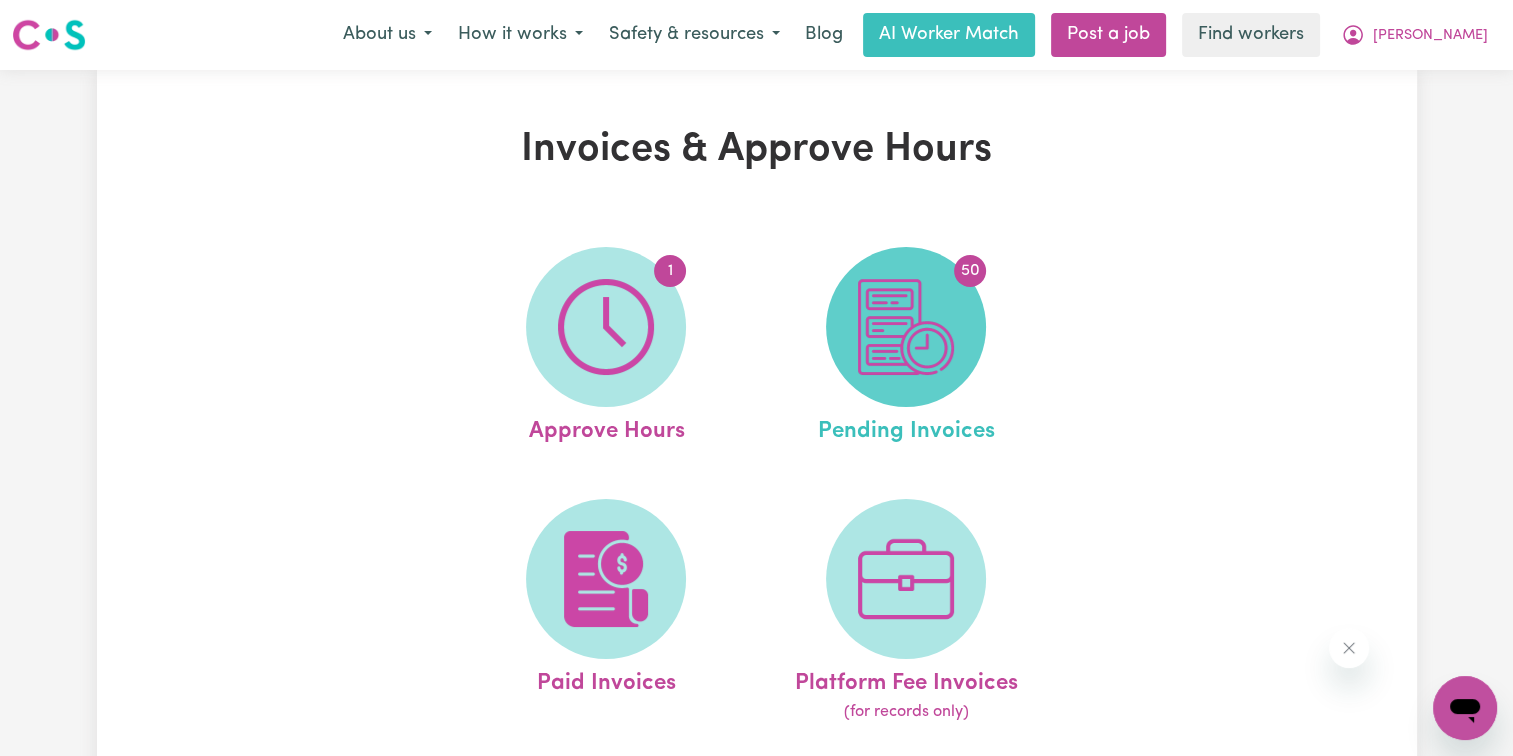 click at bounding box center [906, 327] 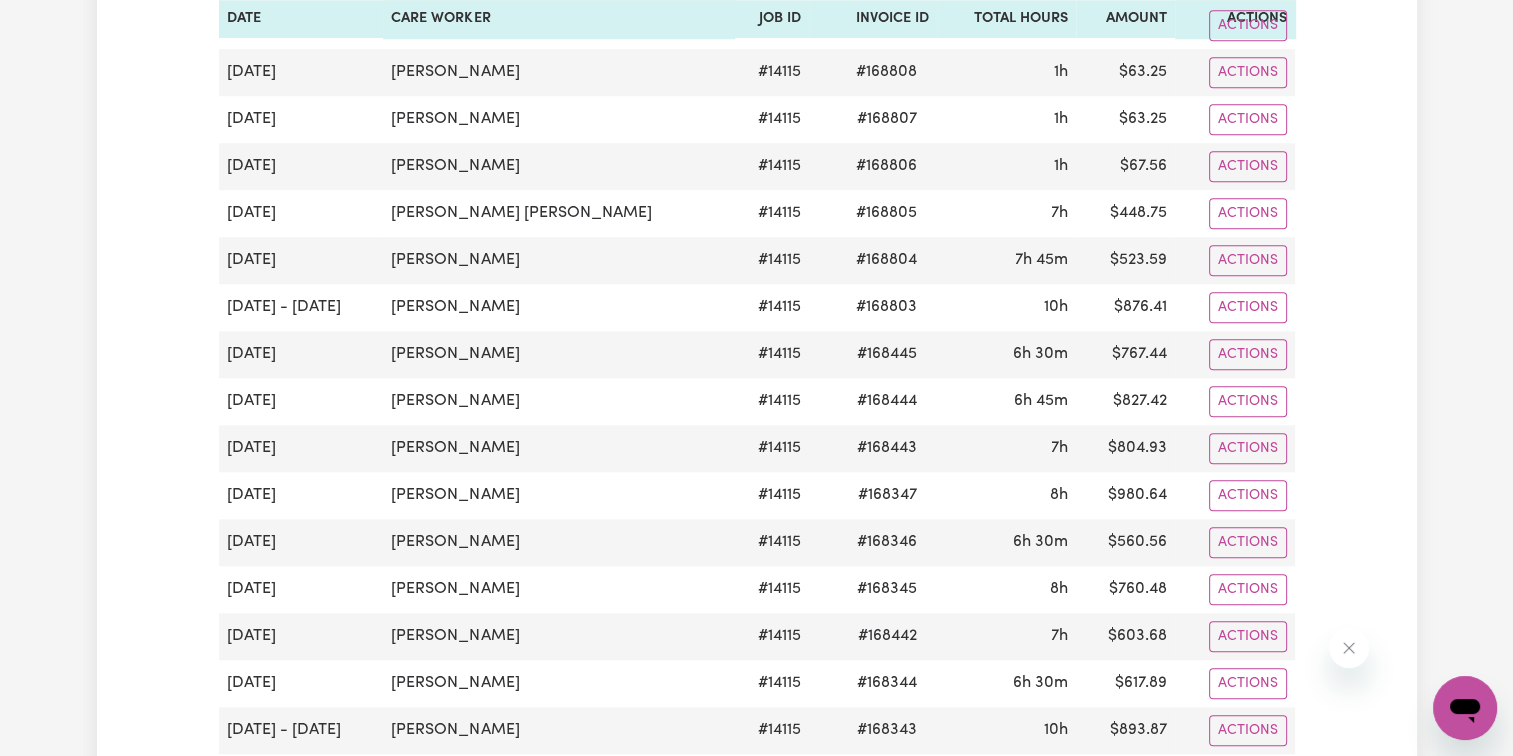 scroll, scrollTop: 1900, scrollLeft: 0, axis: vertical 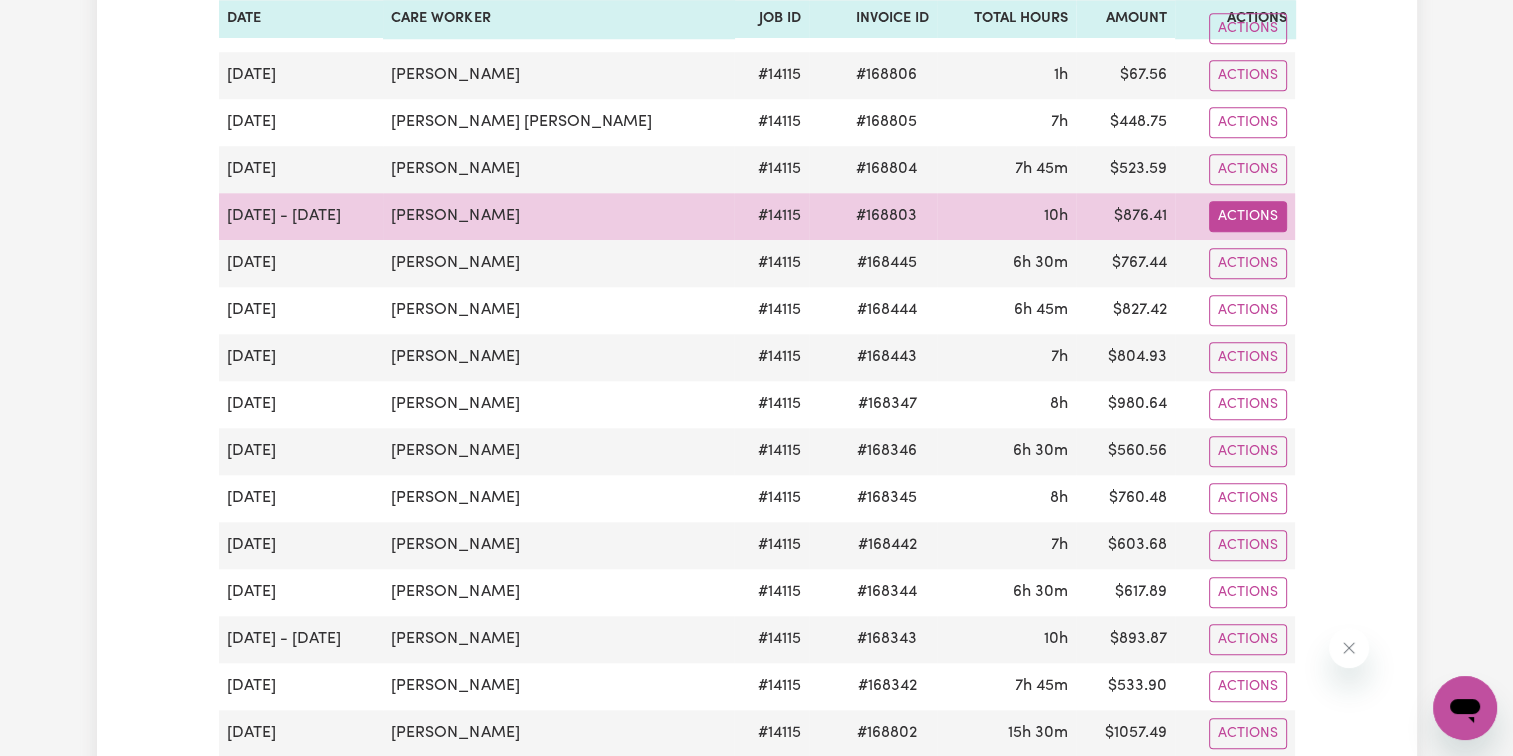 click on "Actions" at bounding box center (1248, -1476) 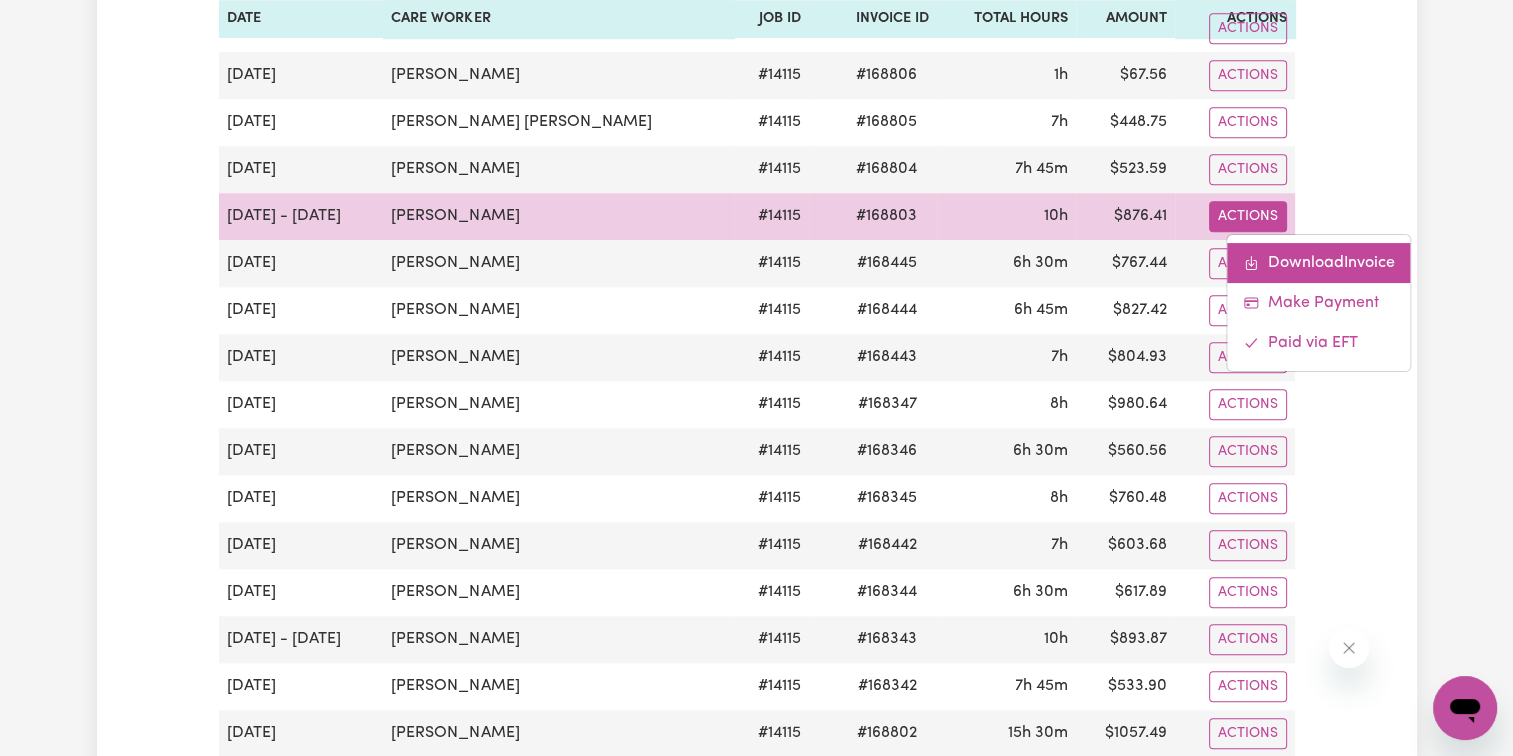 click on "Download  Invoice" at bounding box center [1318, 262] 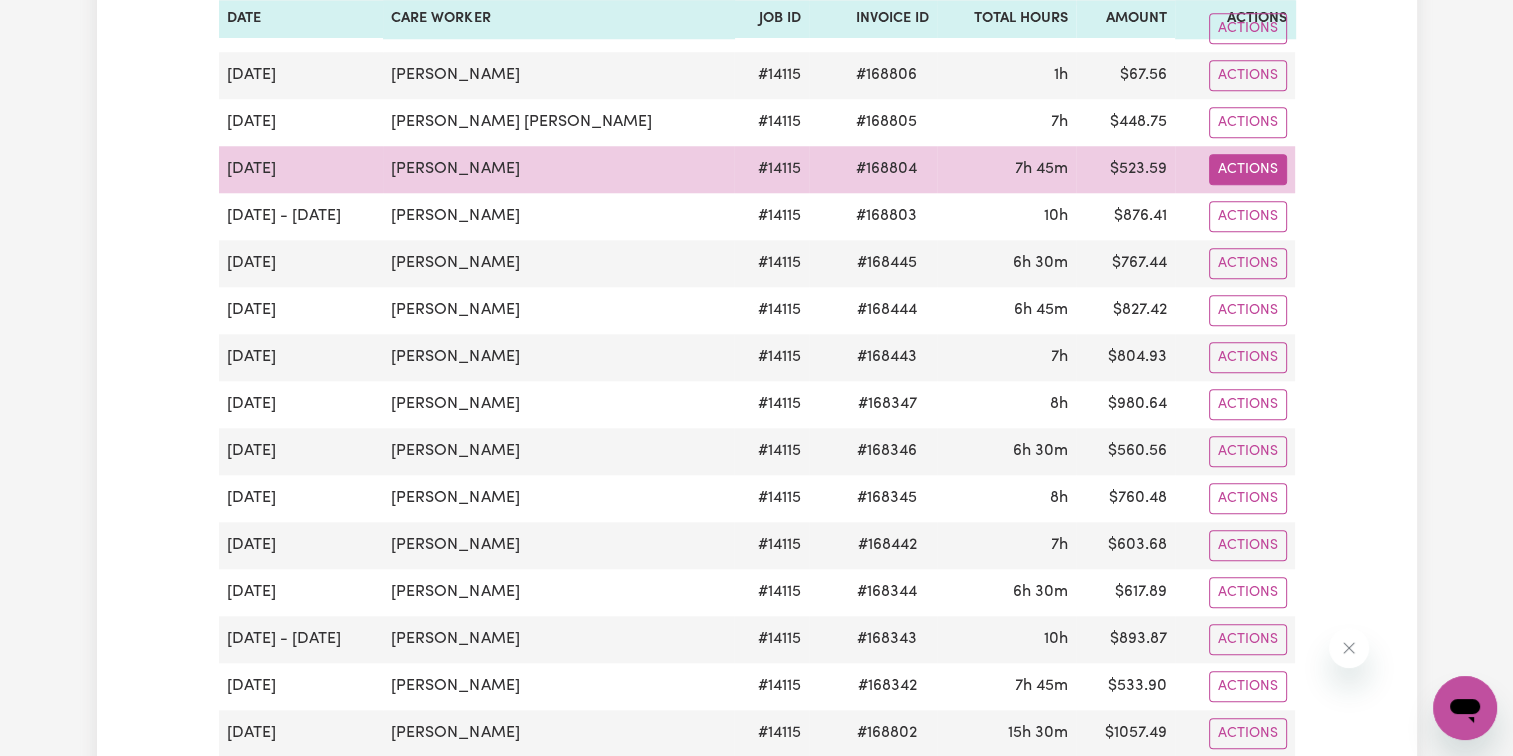 click on "Actions" at bounding box center [1248, -1476] 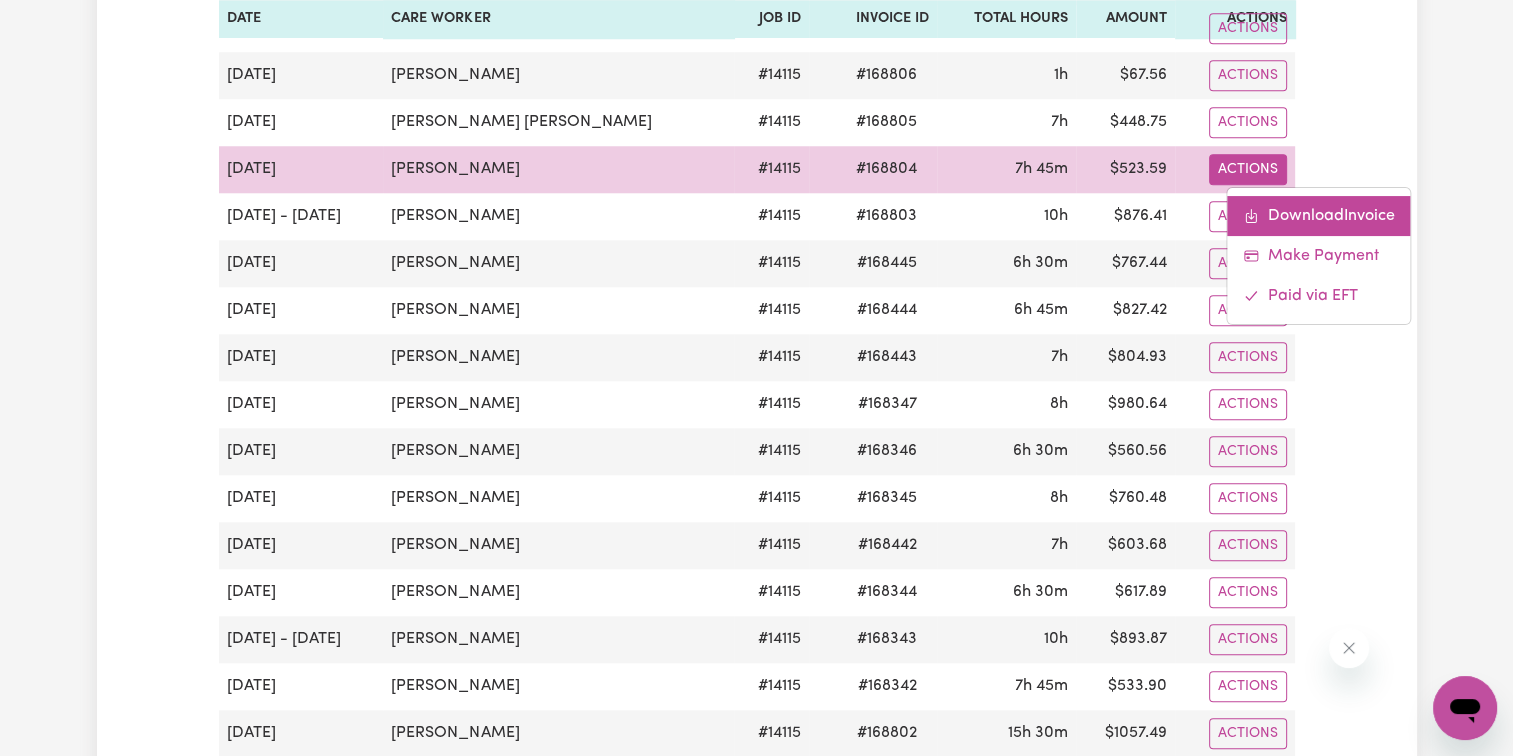 click on "Download  Invoice" at bounding box center (1318, 215) 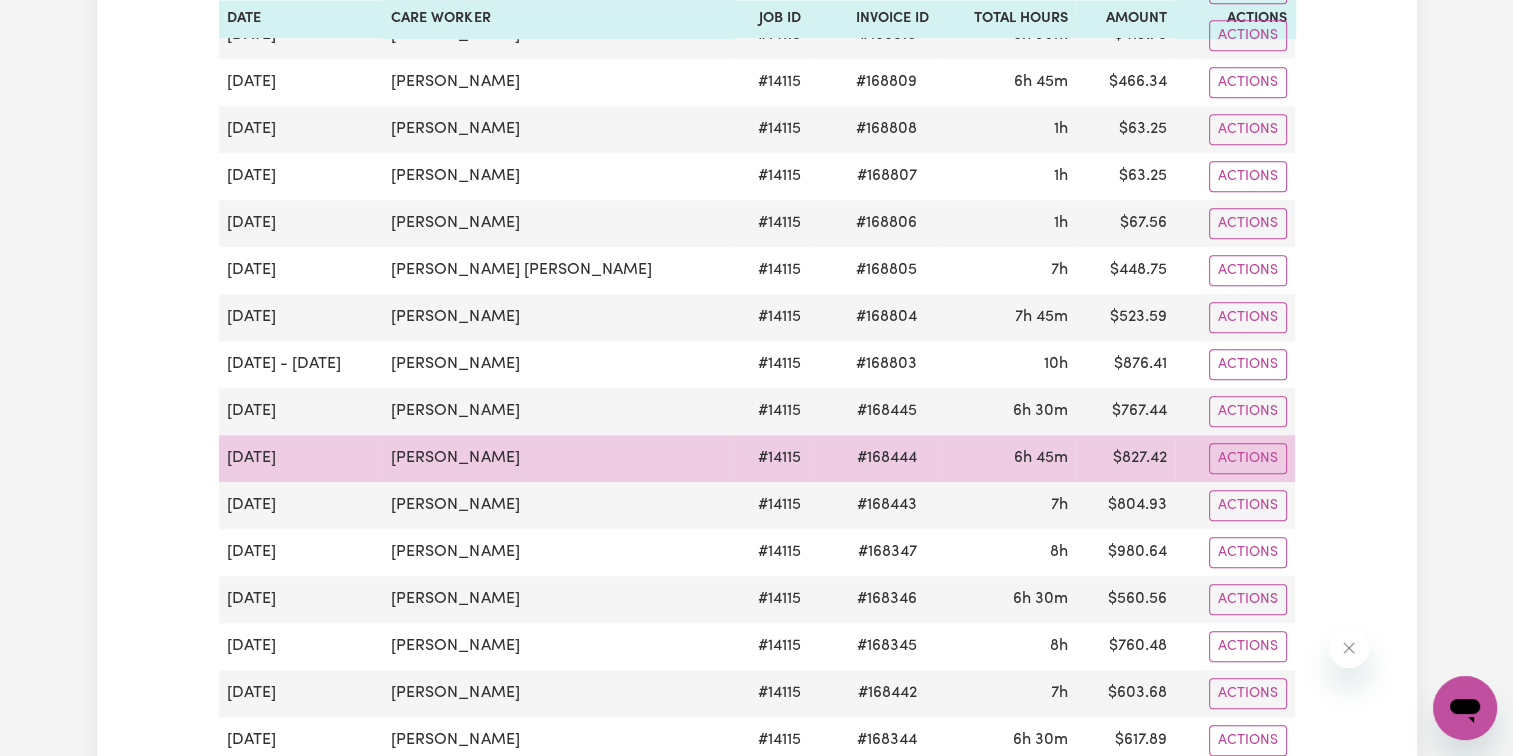 scroll, scrollTop: 1700, scrollLeft: 0, axis: vertical 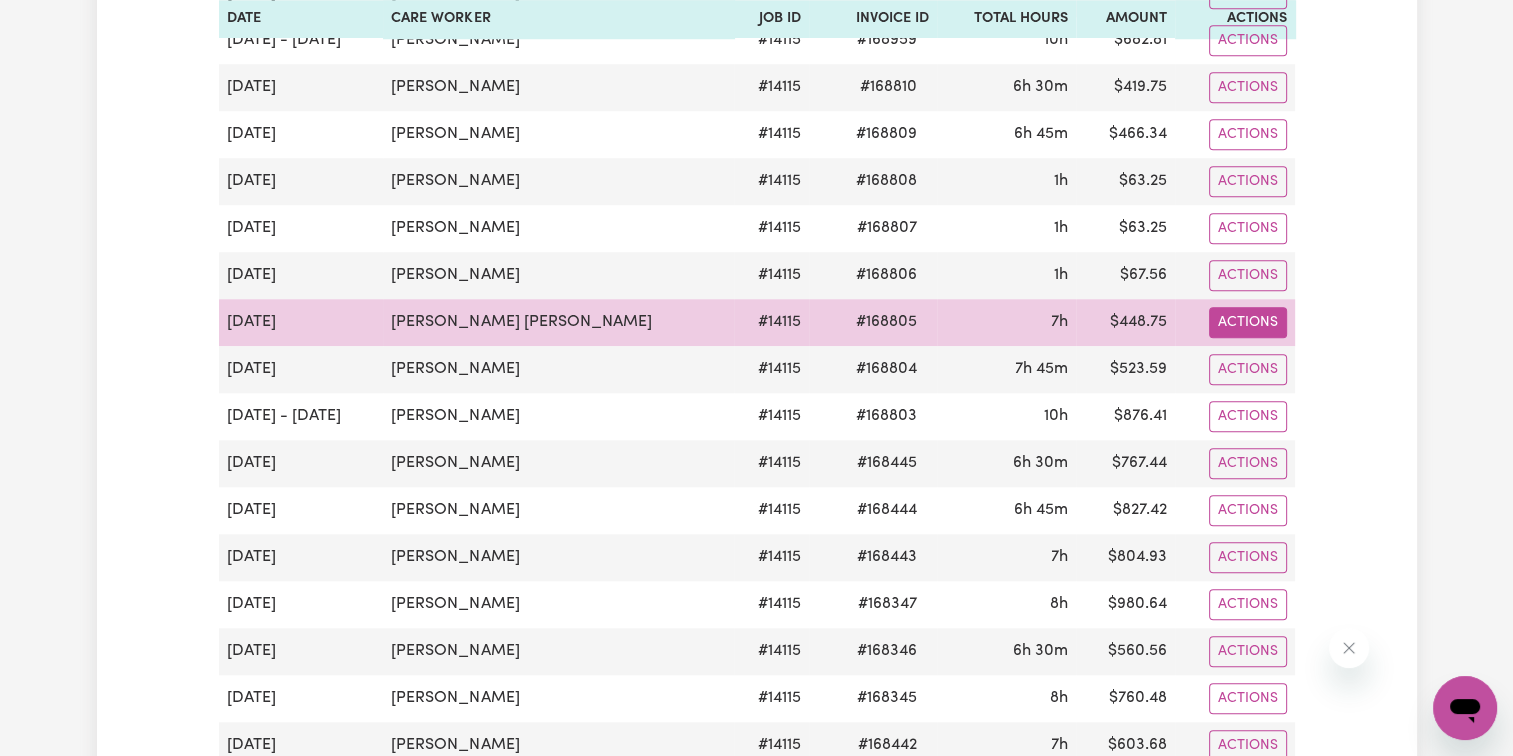 click on "Actions" at bounding box center (1248, -1276) 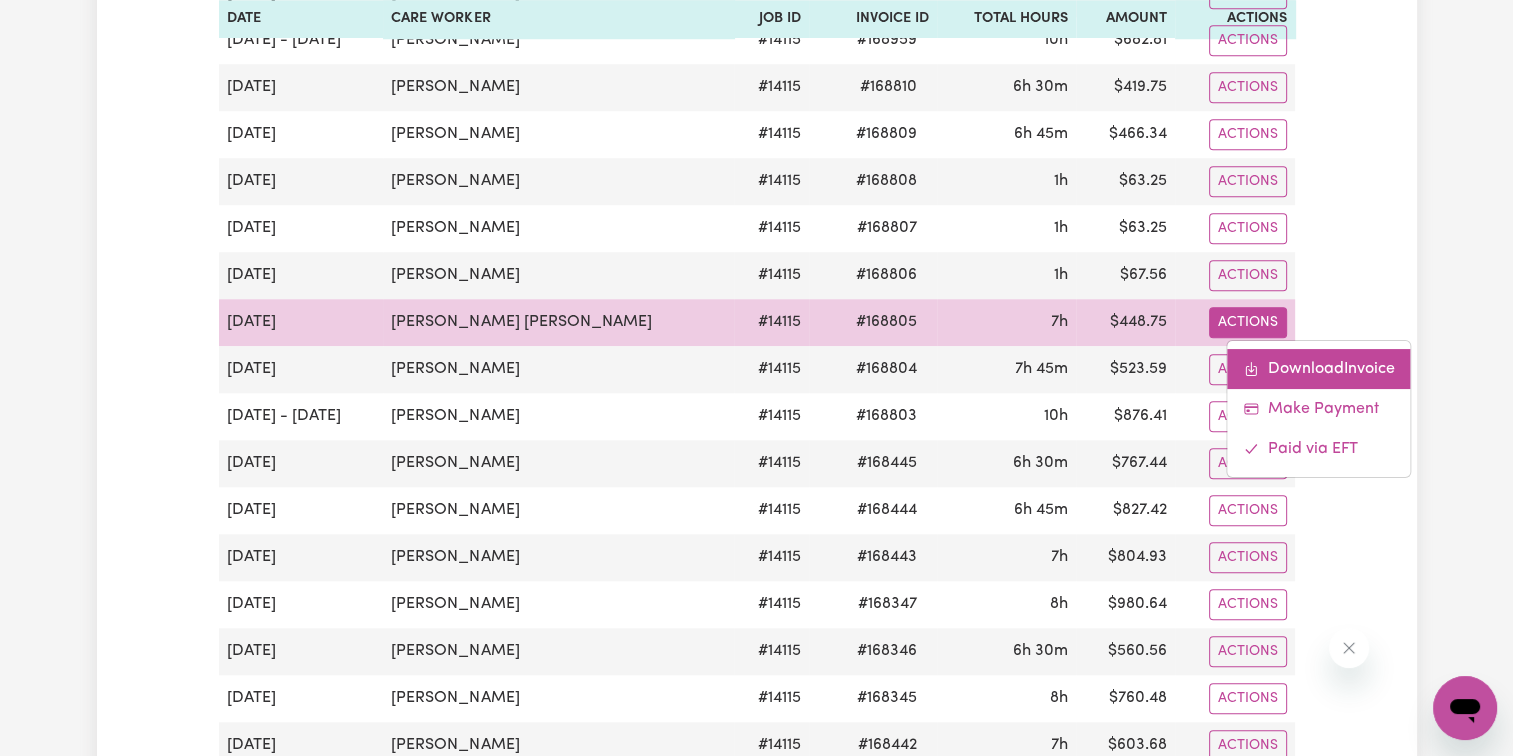 click on "Download  Invoice" at bounding box center [1318, 368] 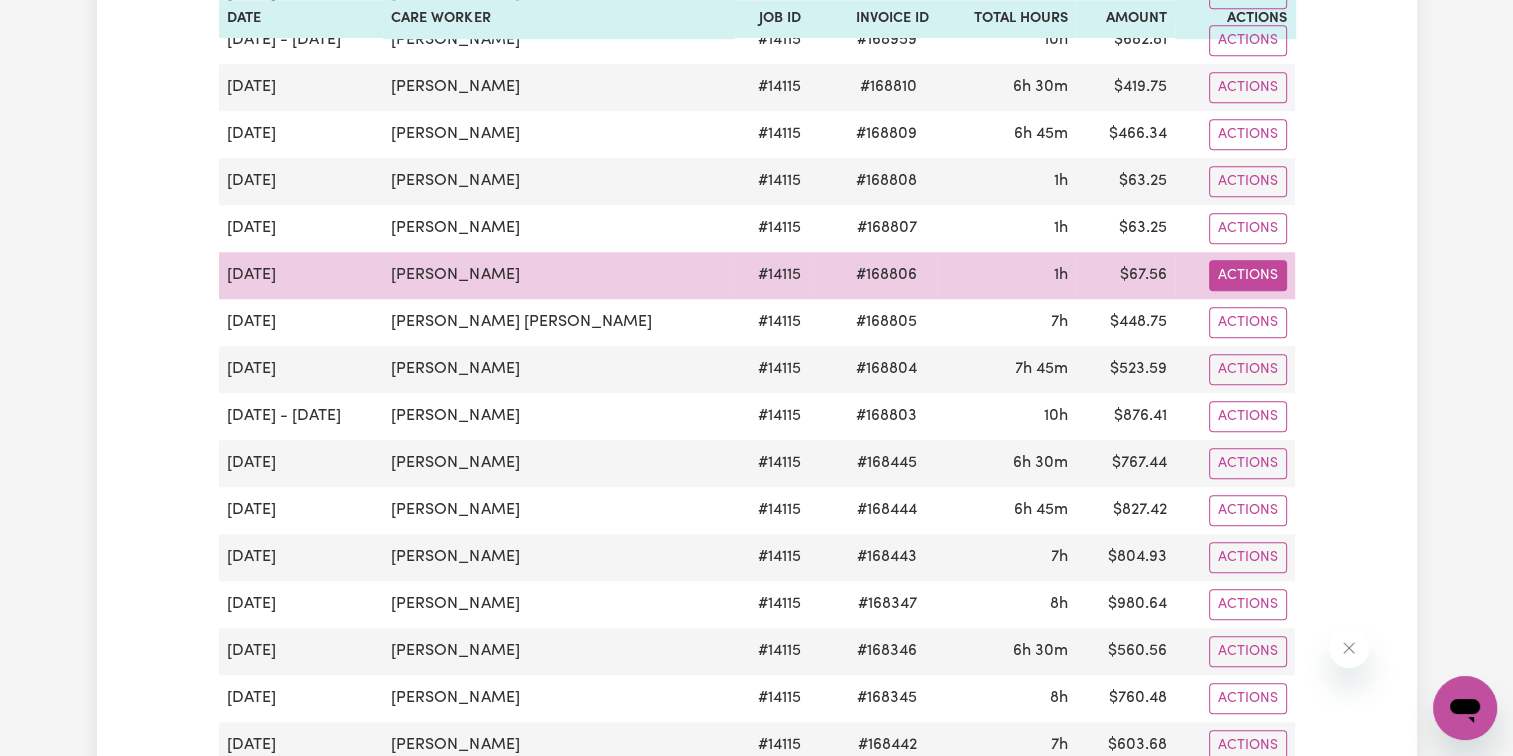 click on "Actions" at bounding box center (1248, -1276) 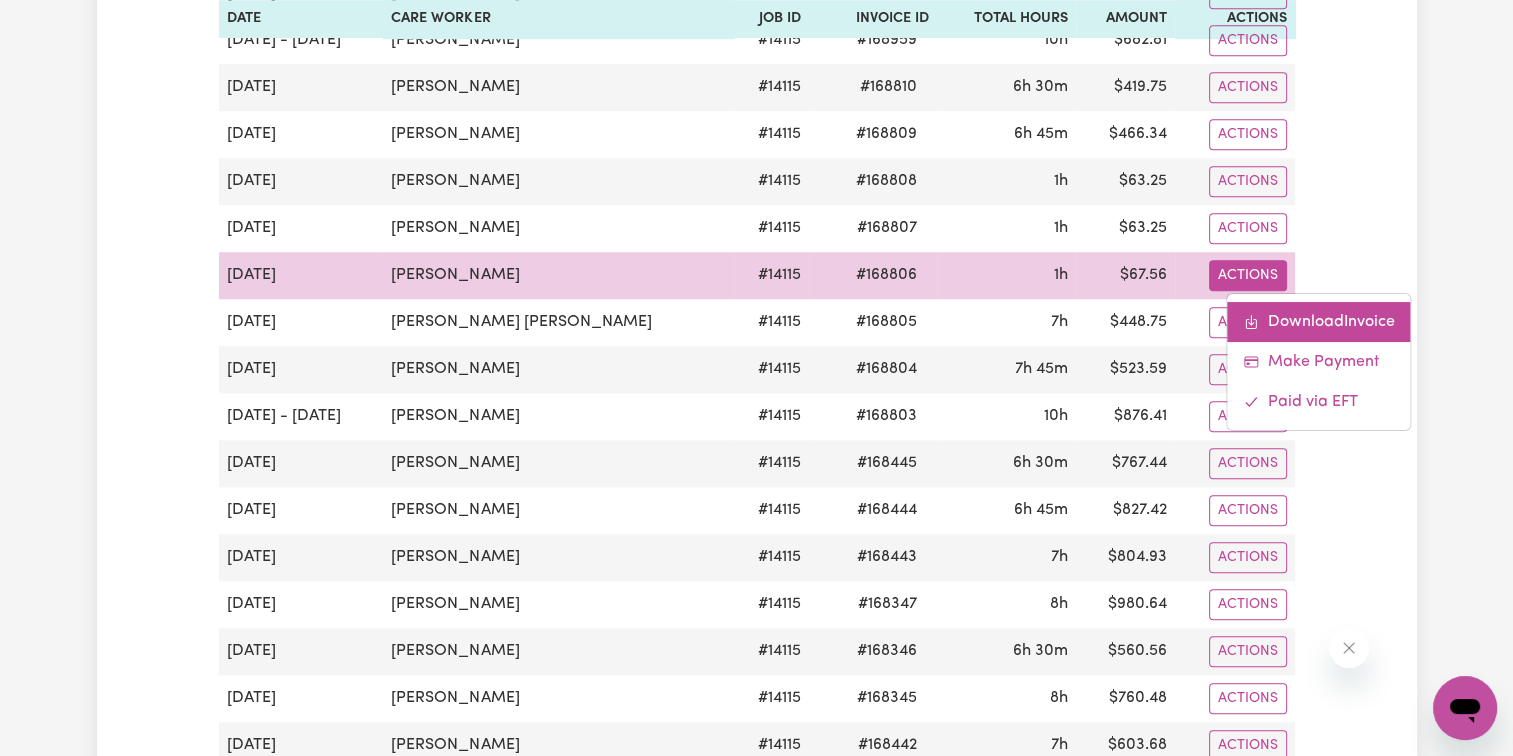 click on "Download  Invoice" at bounding box center (1318, 321) 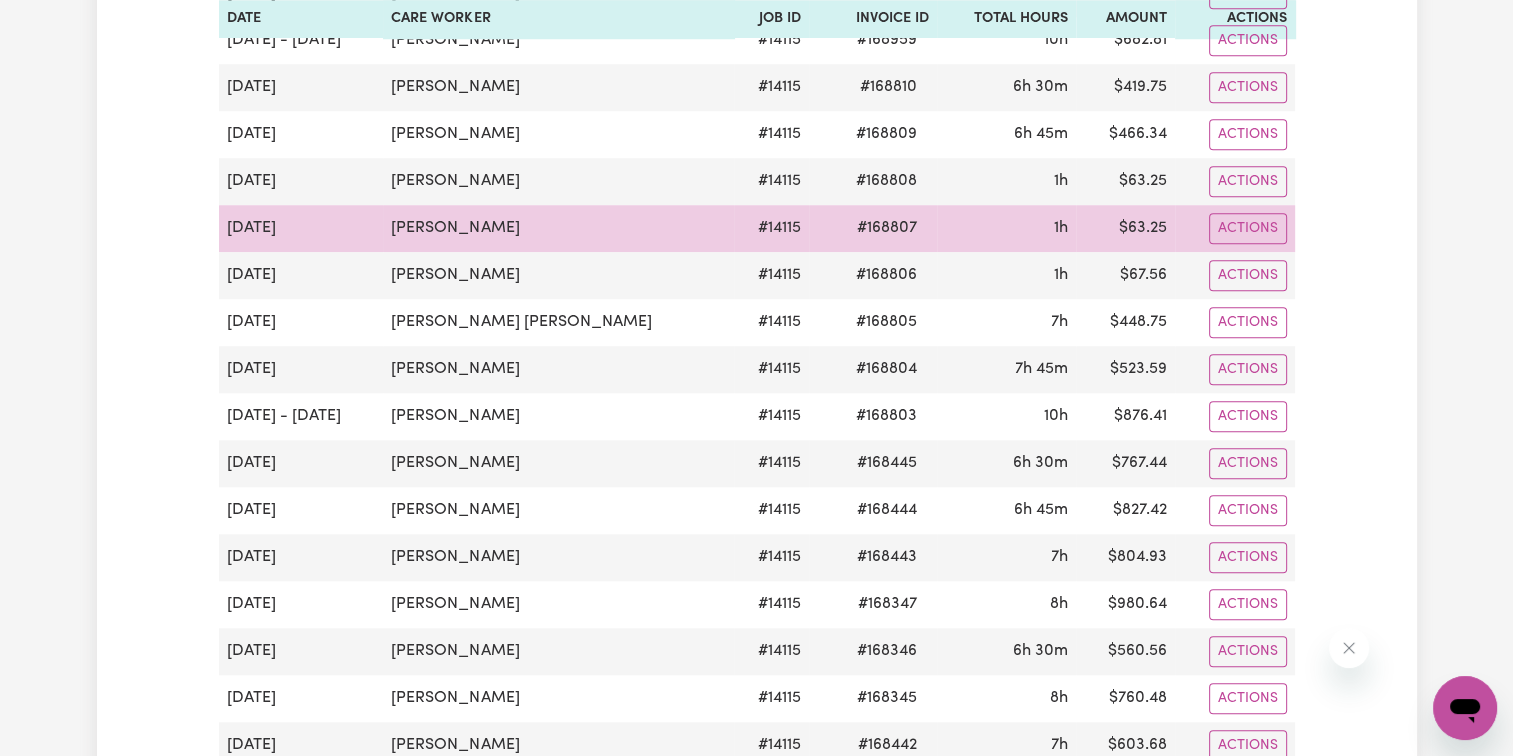 drag, startPoint x: 462, startPoint y: 210, endPoint x: 372, endPoint y: 208, distance: 90.02222 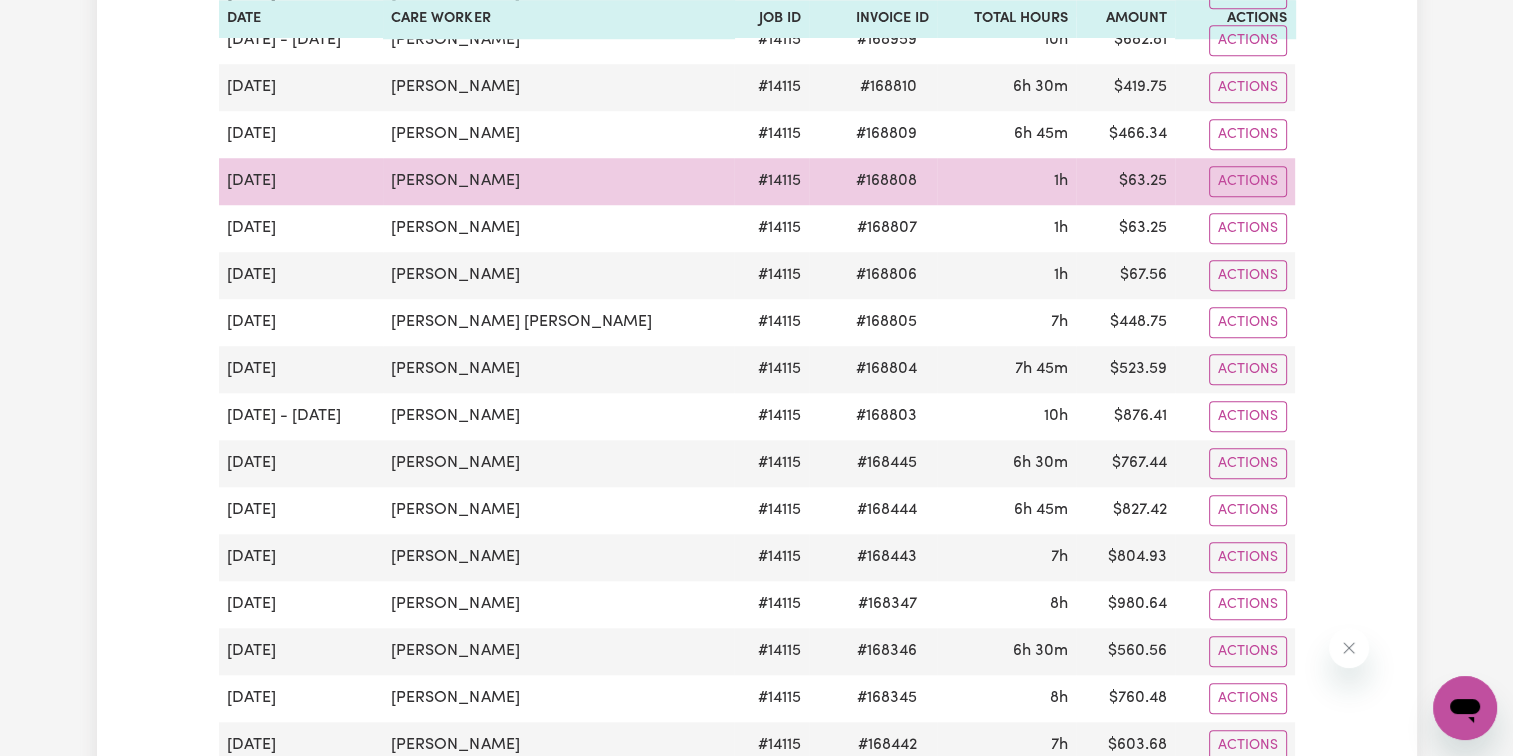 drag, startPoint x: 383, startPoint y: 169, endPoint x: 530, endPoint y: 168, distance: 147.0034 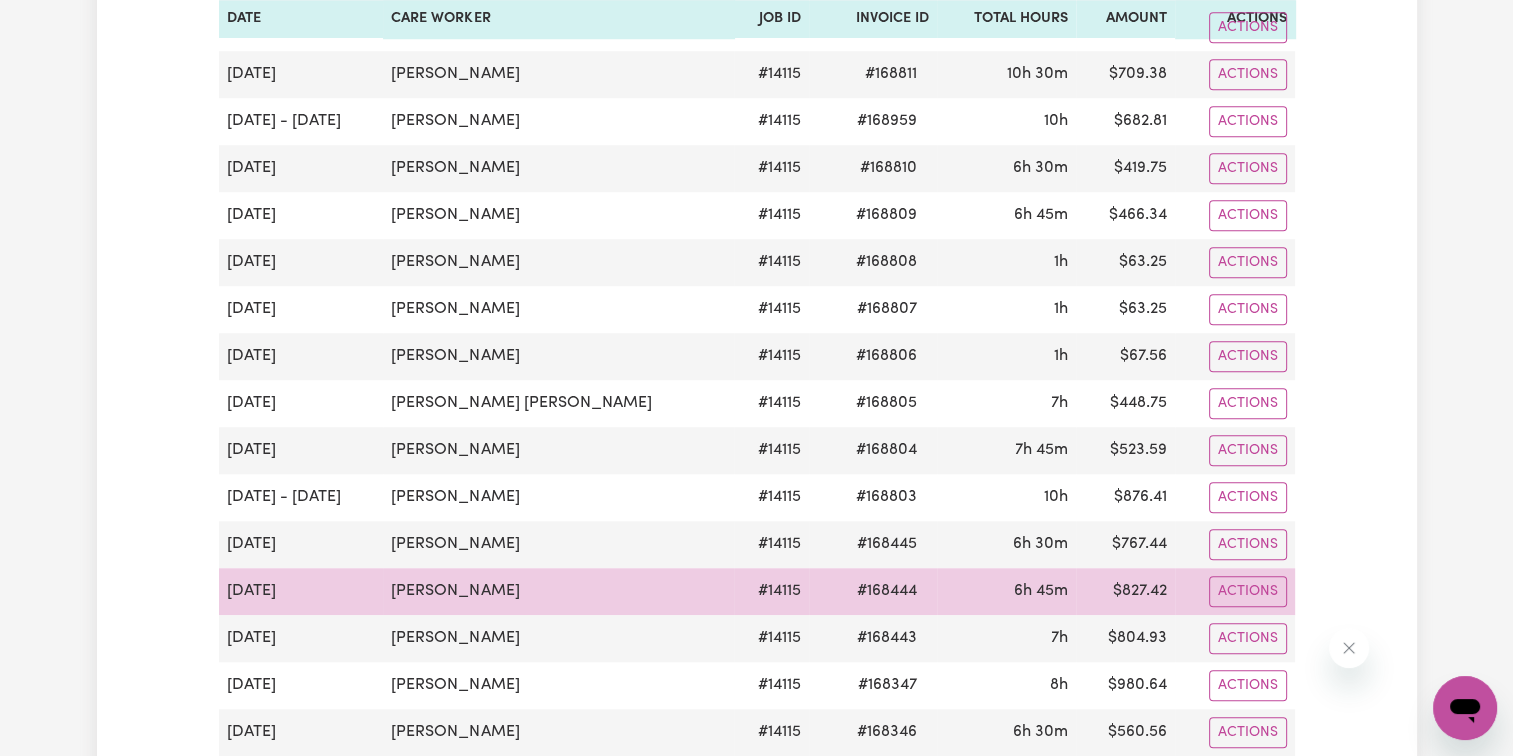 scroll, scrollTop: 1500, scrollLeft: 0, axis: vertical 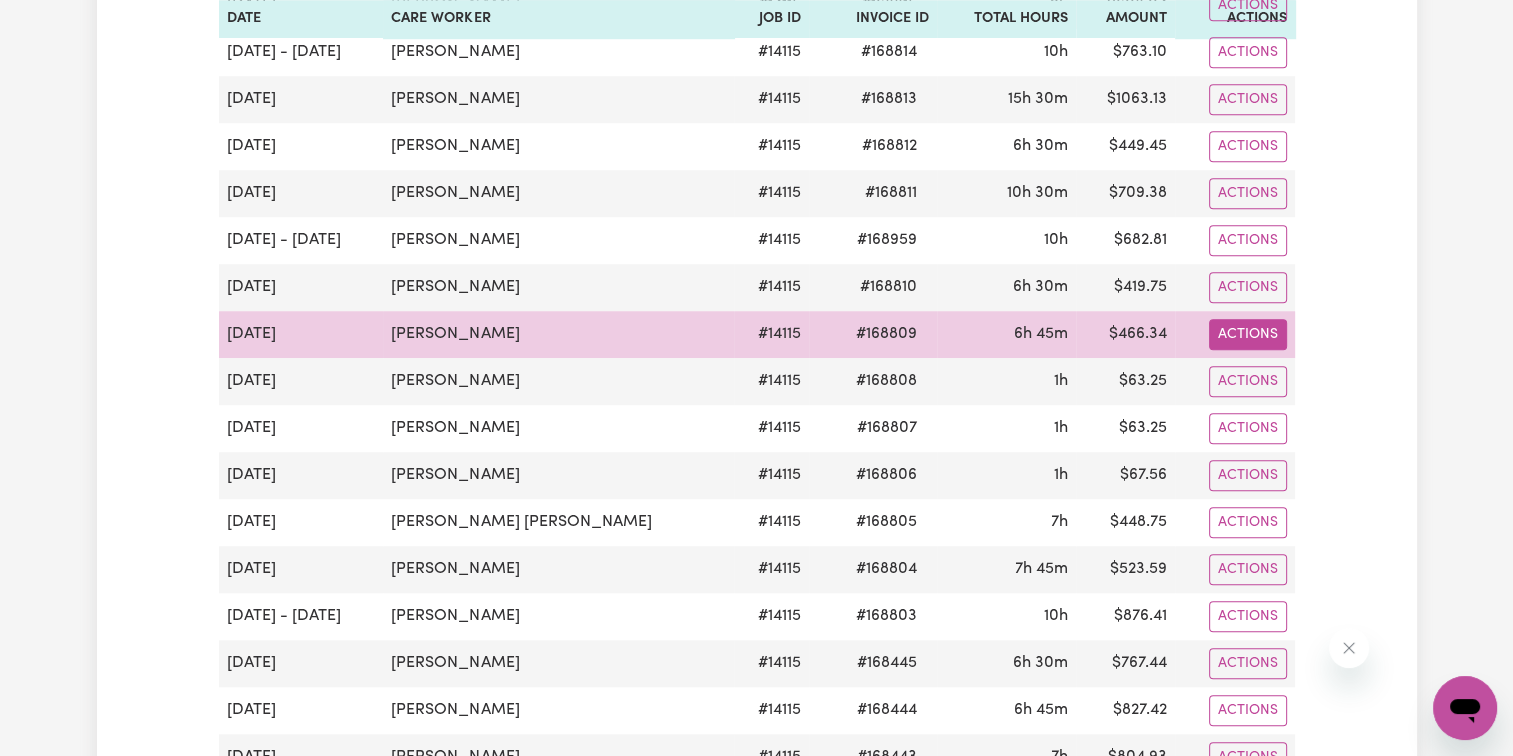 click on "Actions" at bounding box center [1248, -1076] 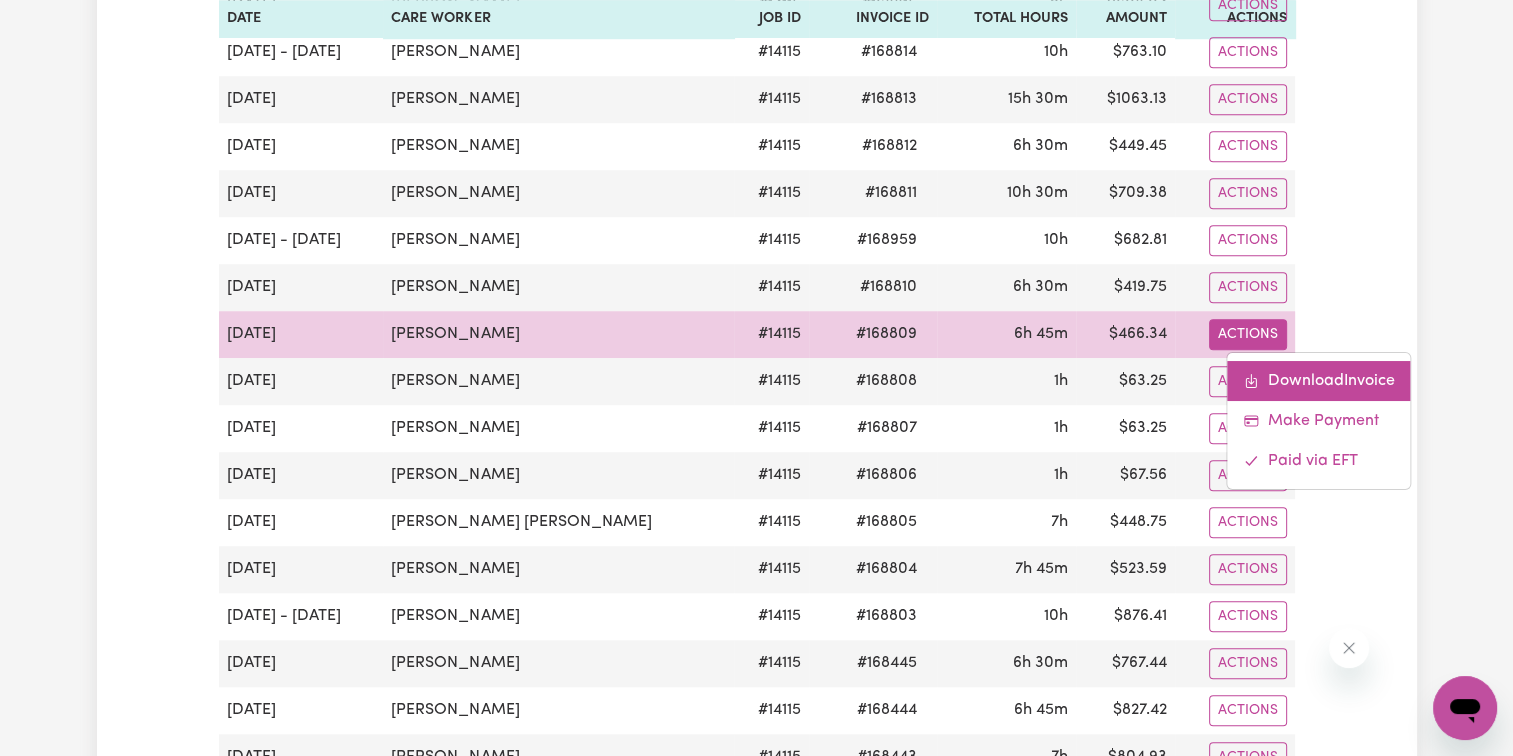drag, startPoint x: 1280, startPoint y: 336, endPoint x: 1281, endPoint y: 364, distance: 28.01785 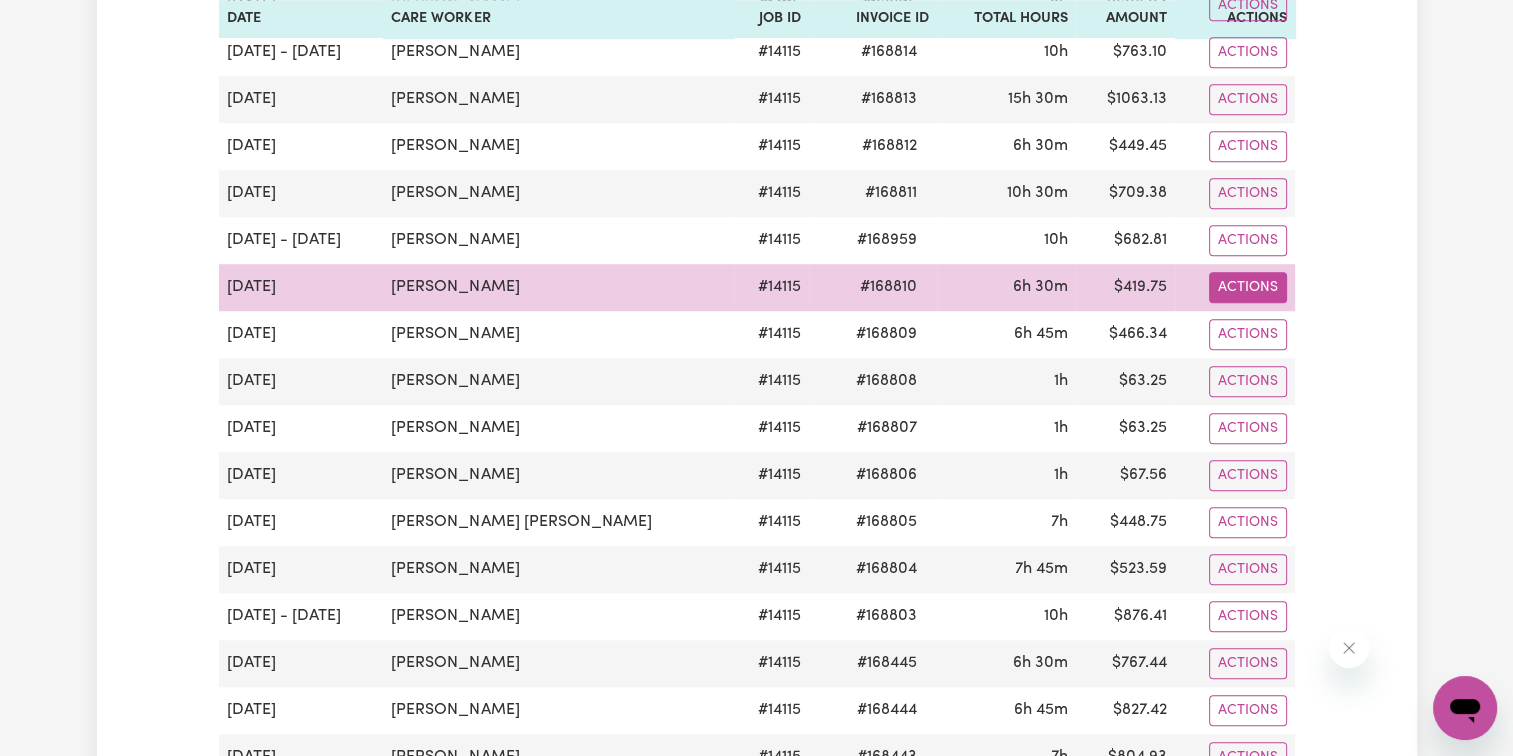 click on "Actions" at bounding box center [1248, -1076] 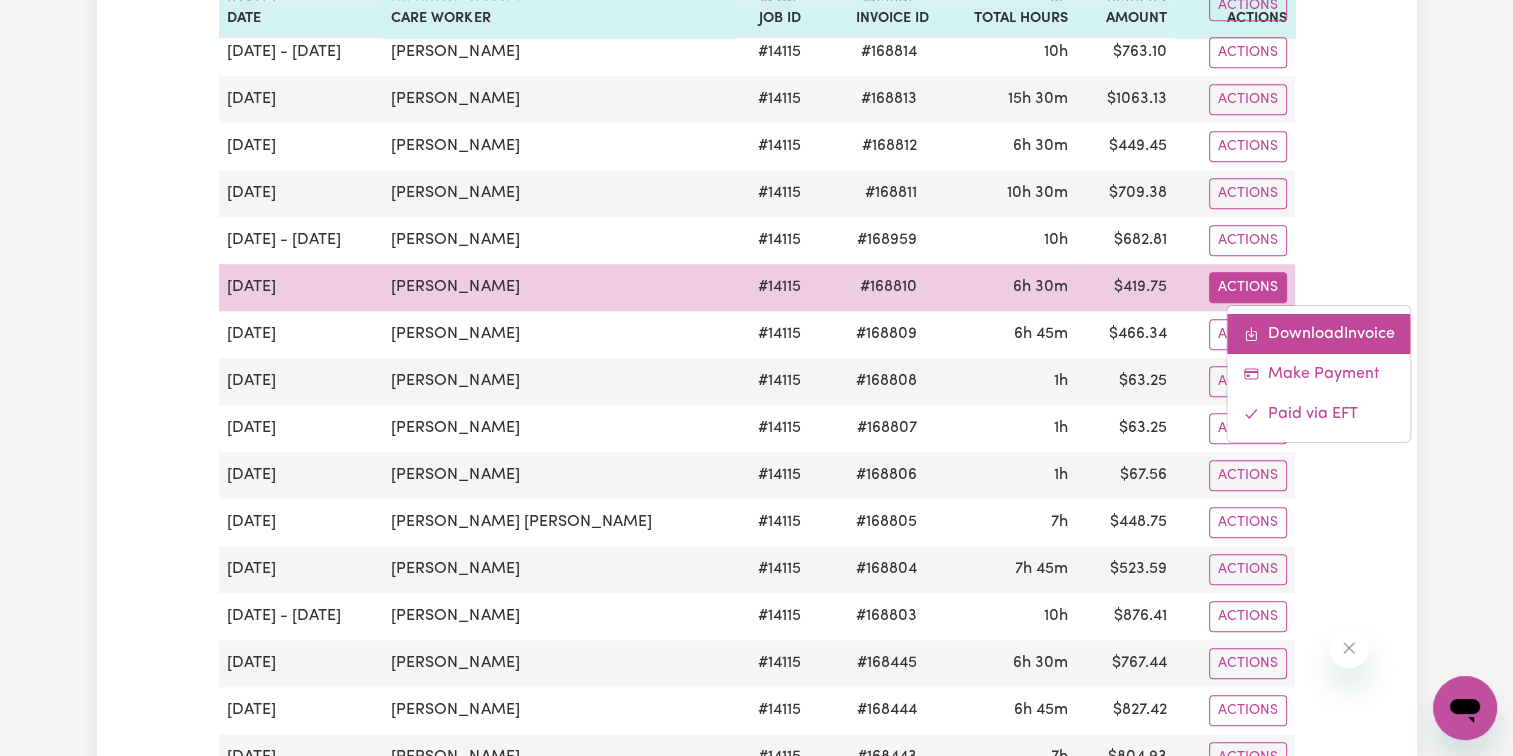 click on "Download  Invoice" at bounding box center [1318, 333] 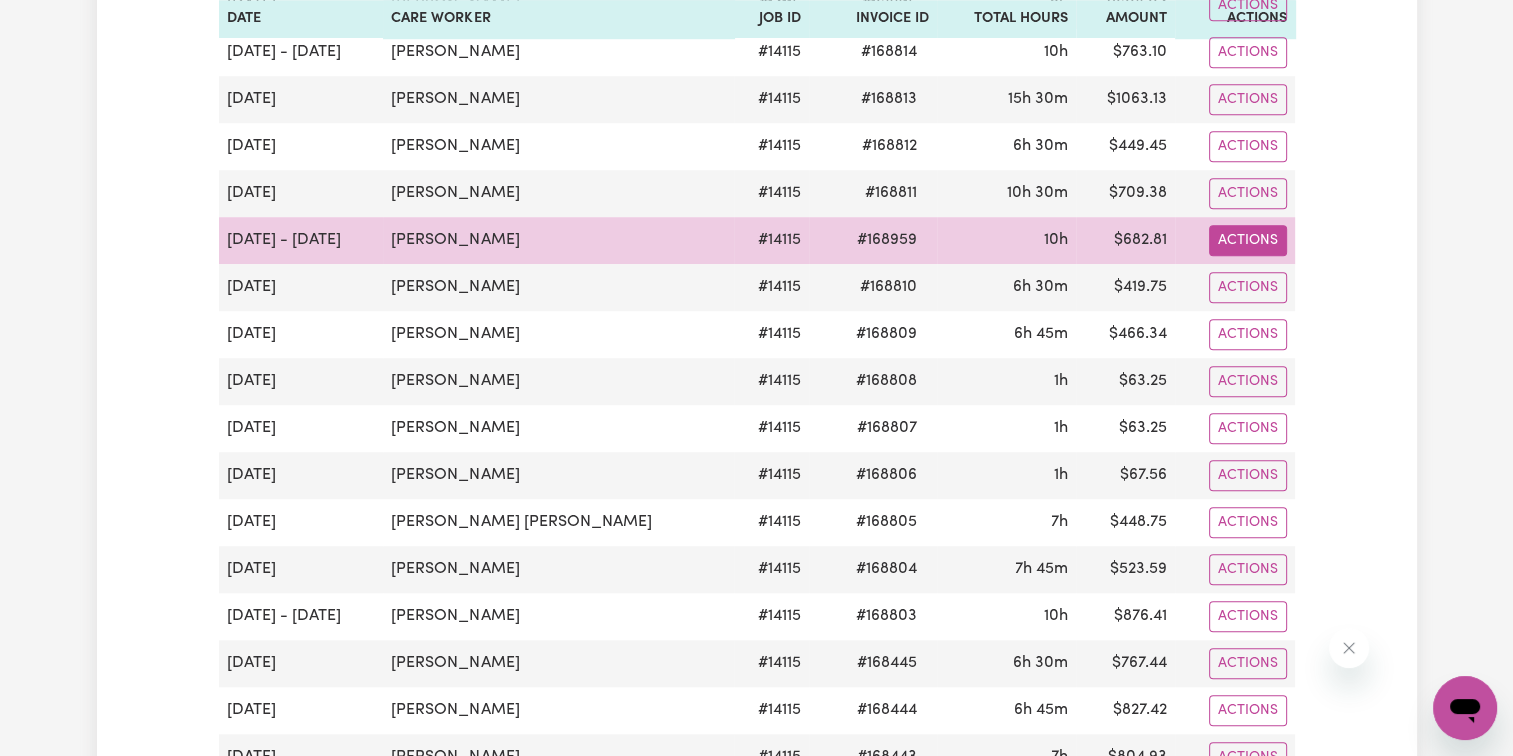 click on "Actions" at bounding box center (1248, -1076) 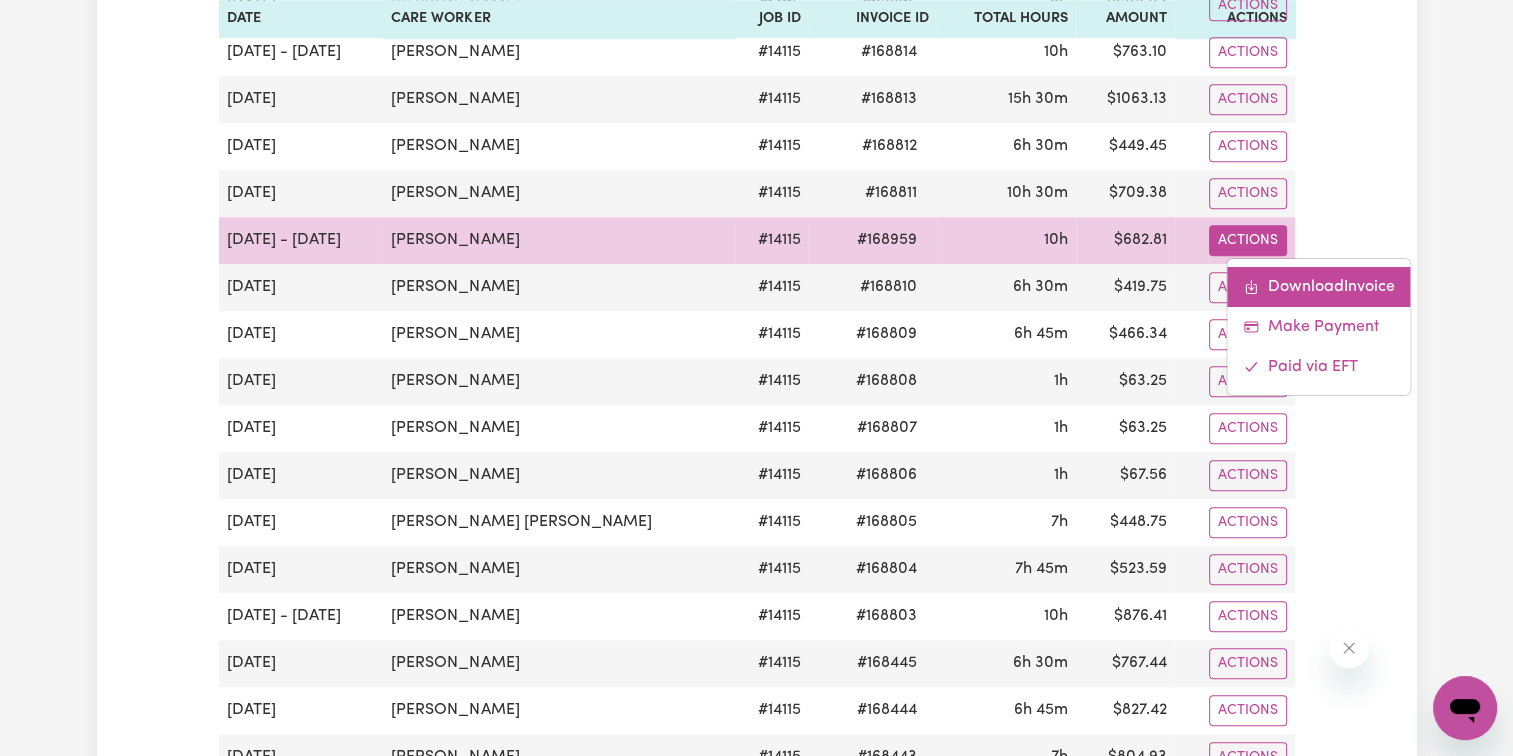 drag, startPoint x: 1265, startPoint y: 244, endPoint x: 1281, endPoint y: 272, distance: 32.24903 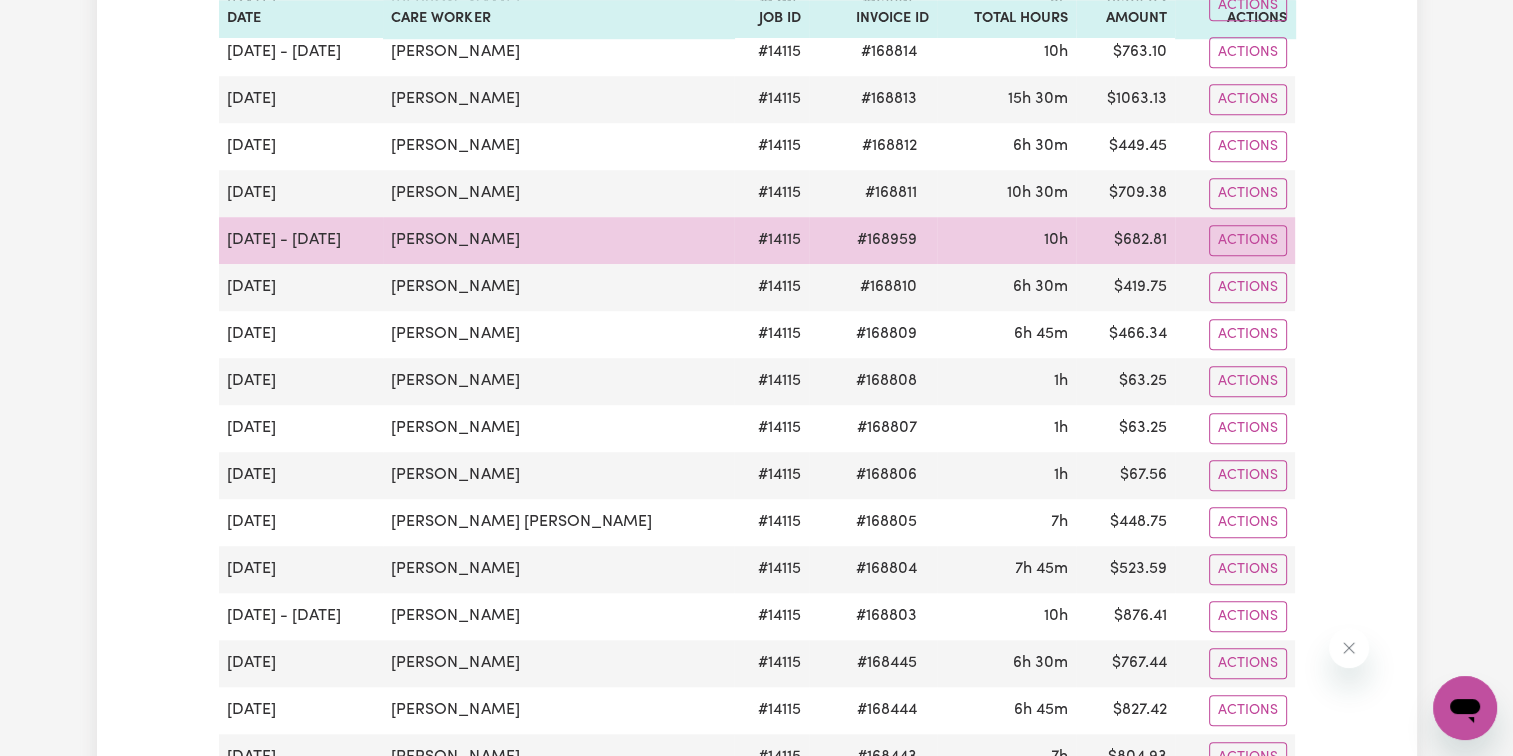 click on "# 168959" at bounding box center (887, 240) 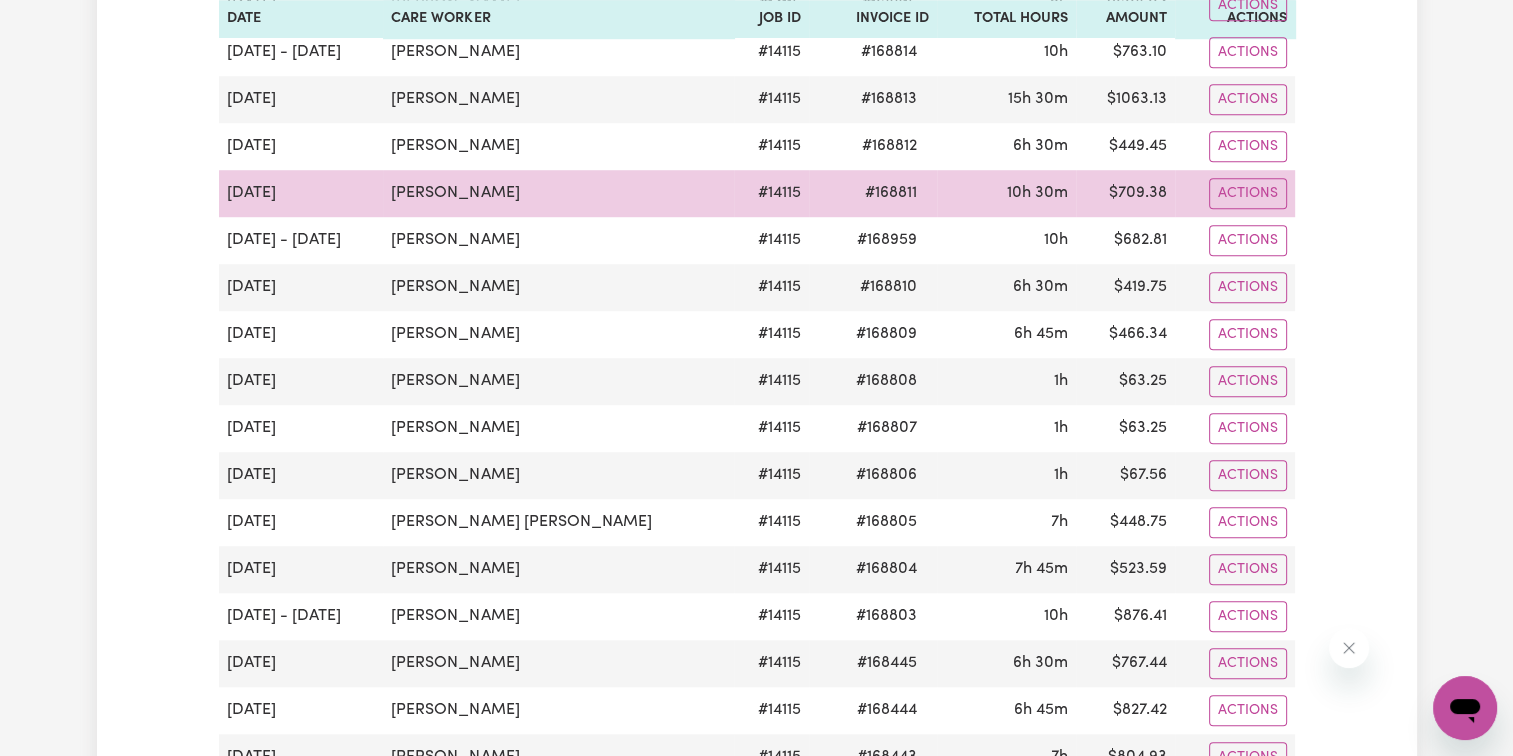 click on "# 168811" at bounding box center [891, 193] 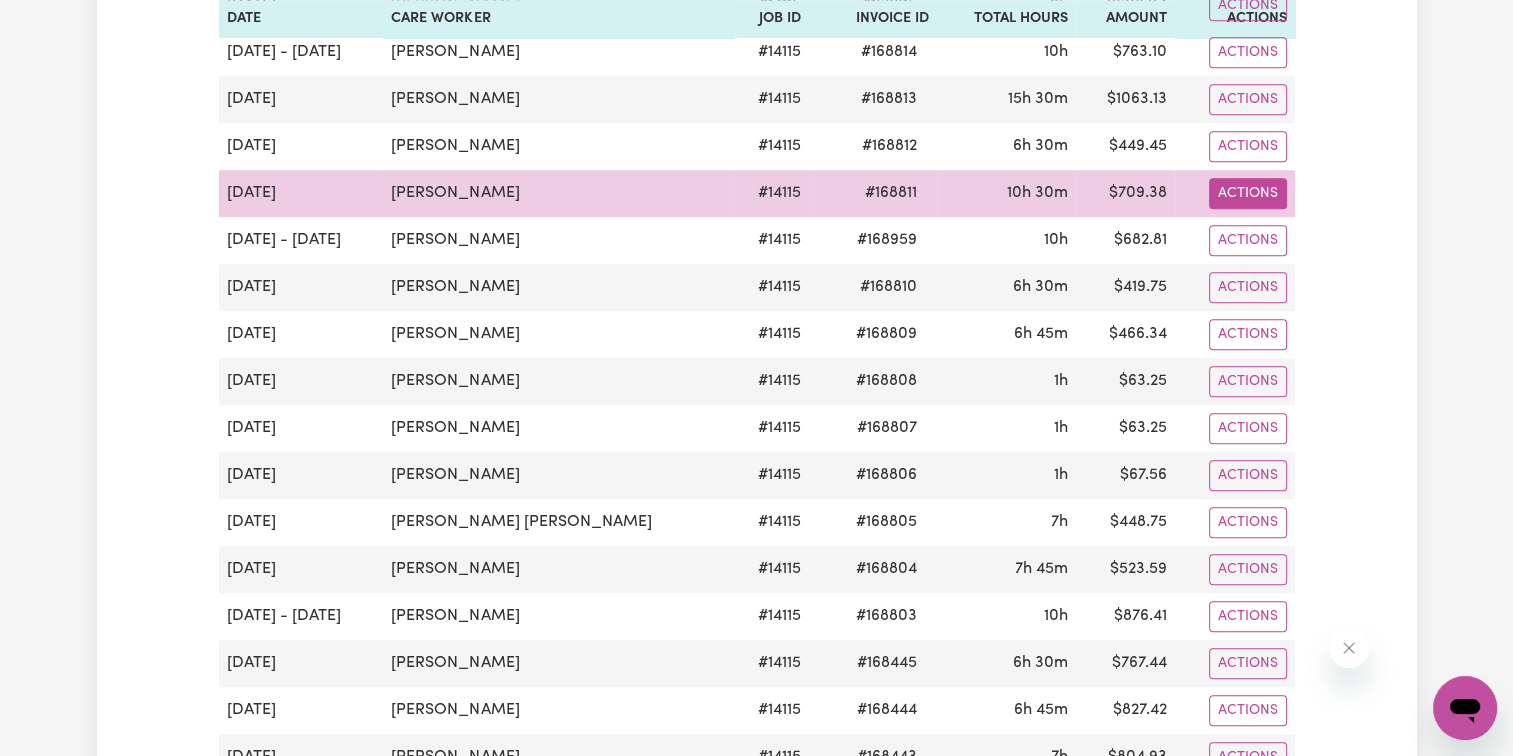 click on "Actions" at bounding box center [1248, -1076] 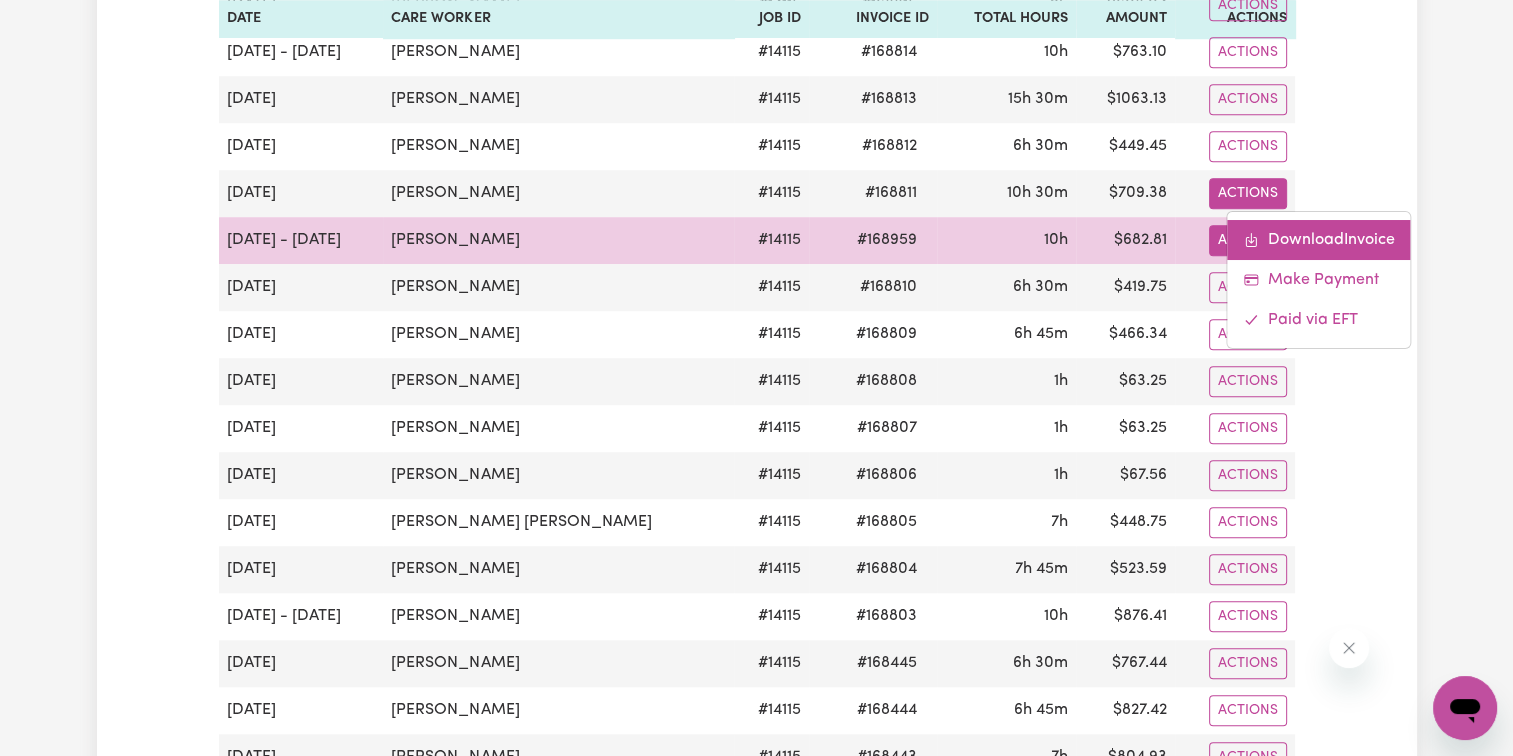 click on "Download  Invoice" at bounding box center [1318, 239] 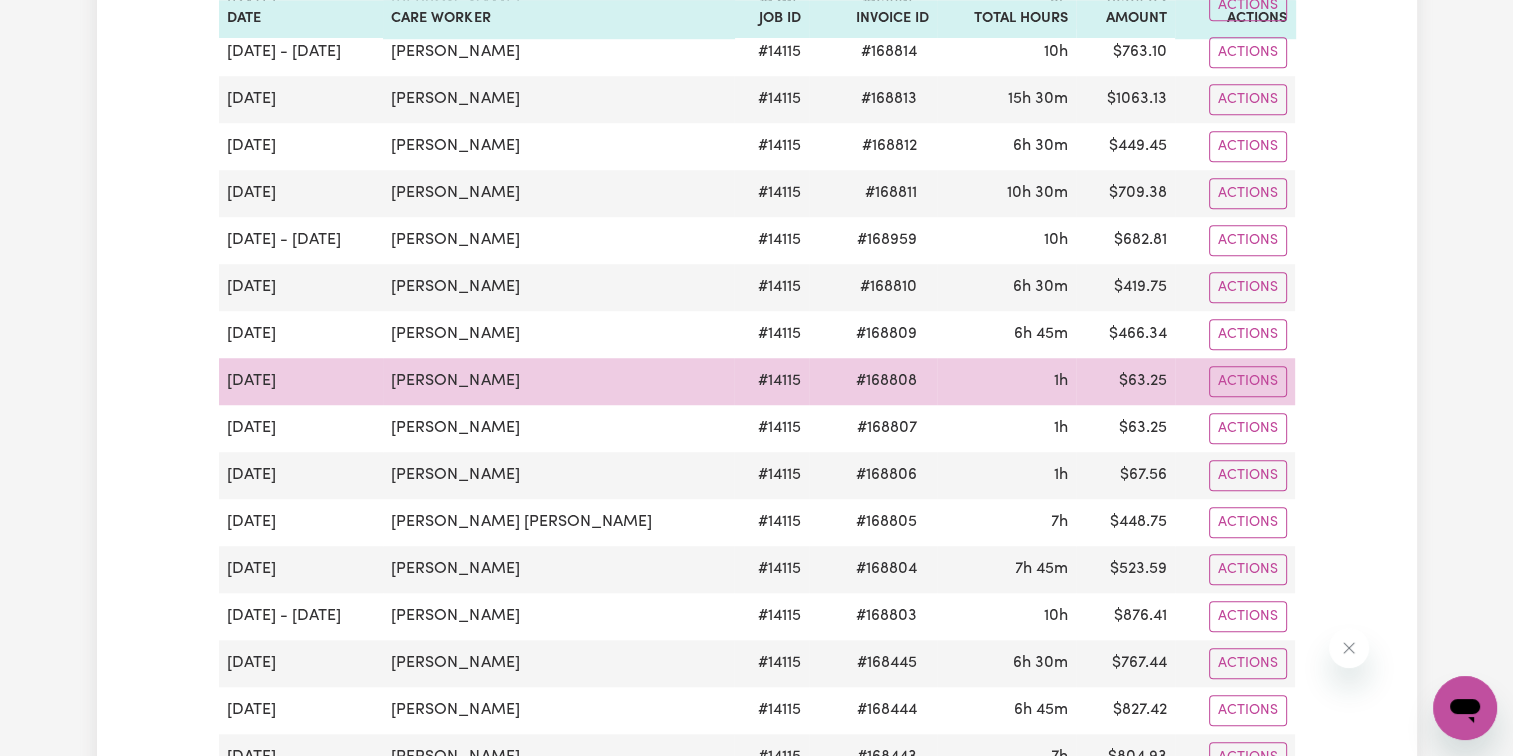 scroll, scrollTop: 1300, scrollLeft: 0, axis: vertical 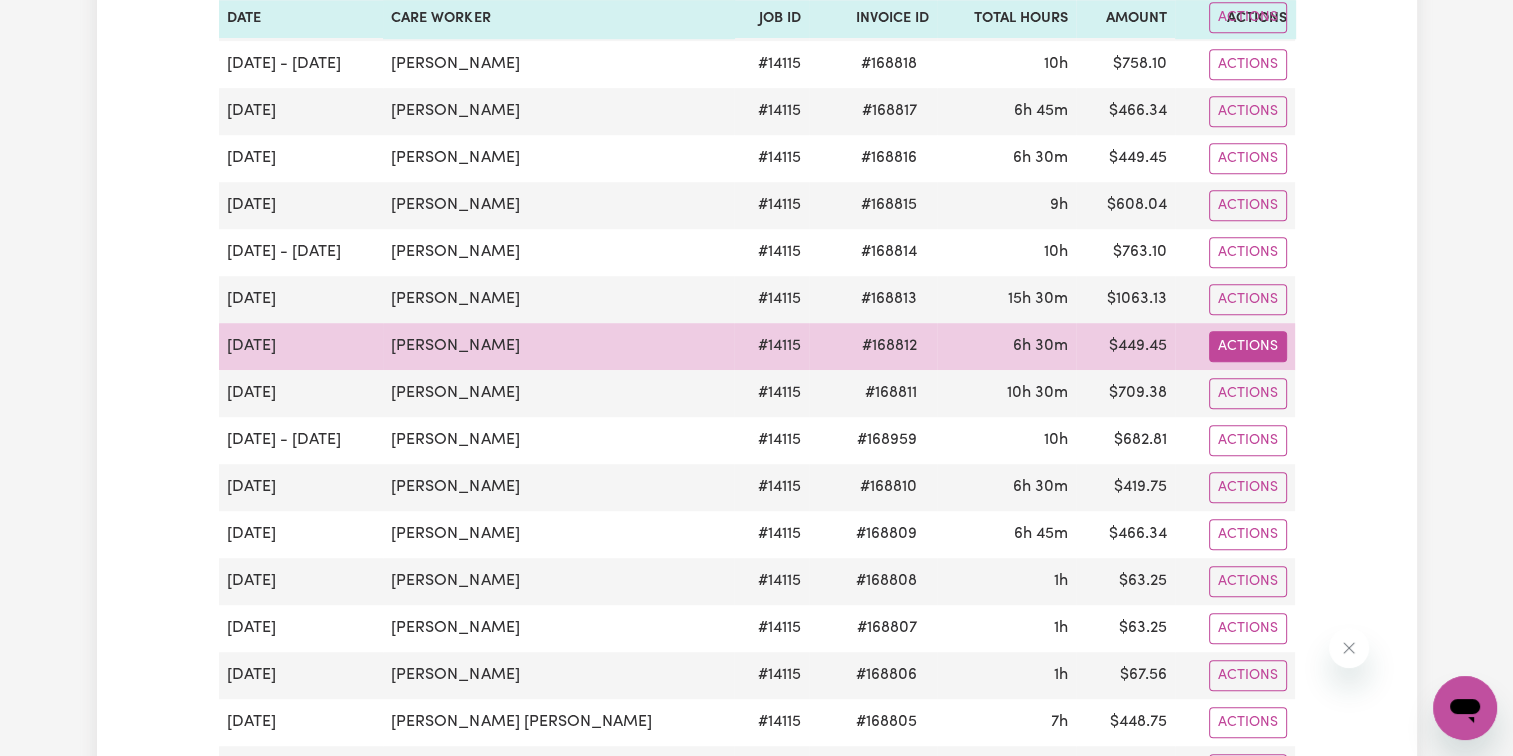 click on "Actions" at bounding box center [1248, -876] 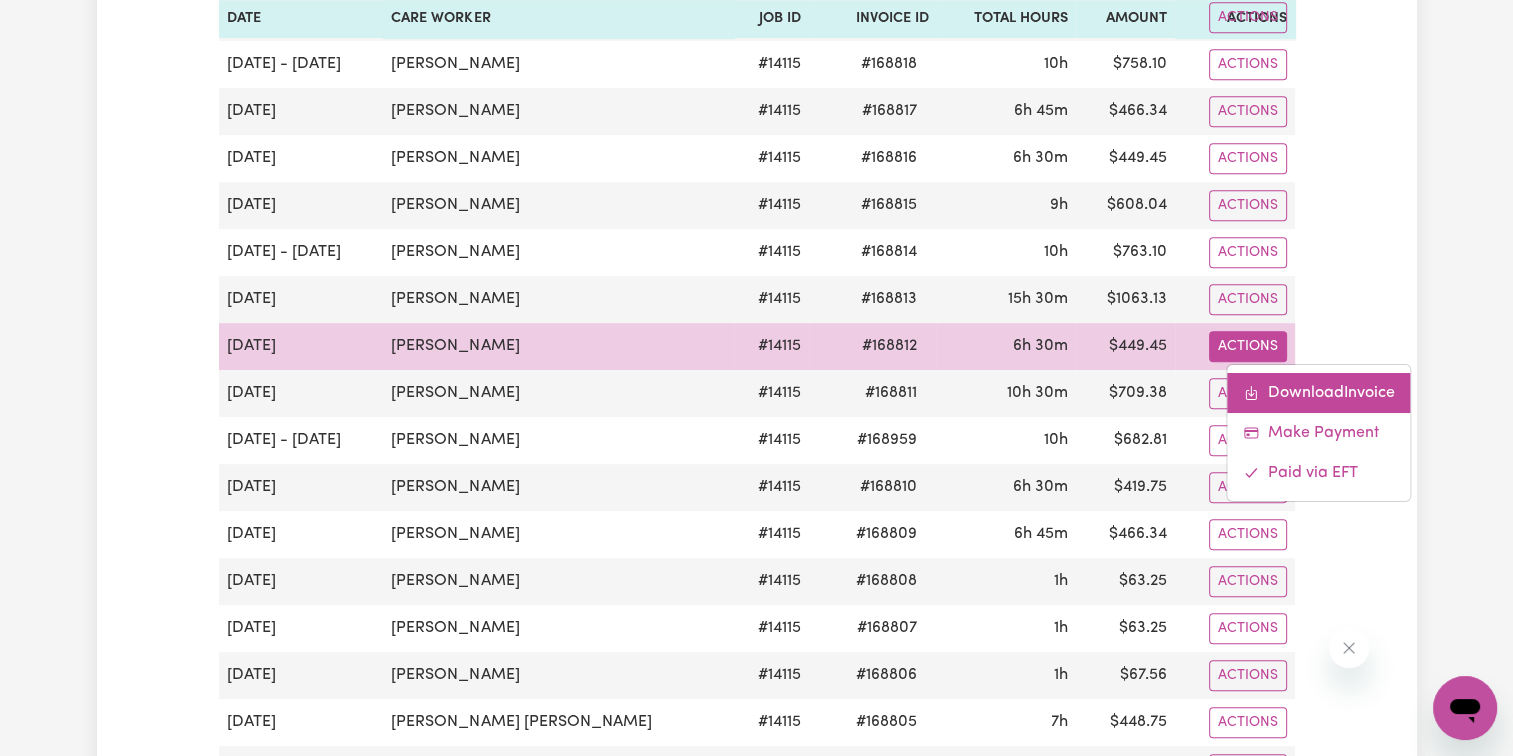 click on "Download  Invoice" at bounding box center [1318, 392] 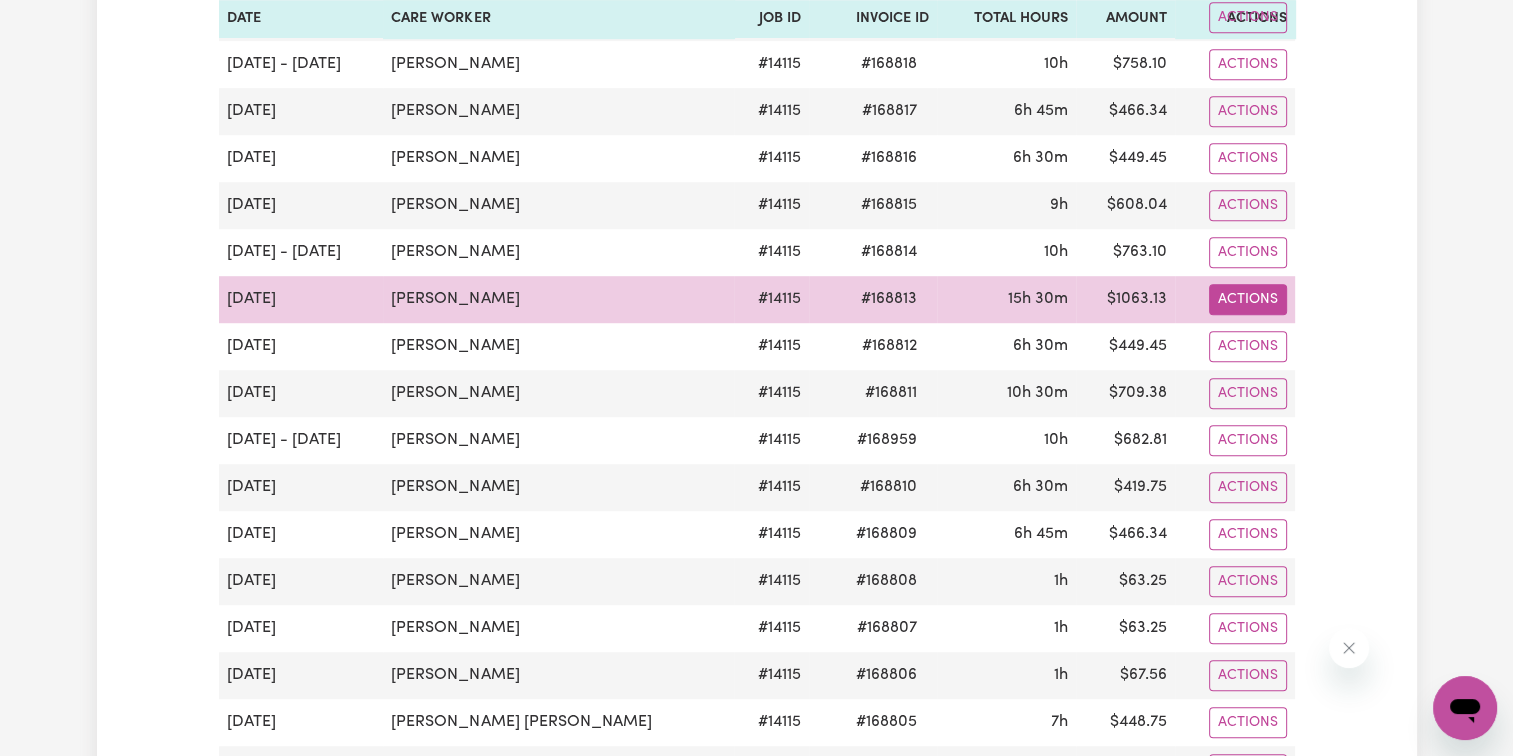 click on "Actions" at bounding box center [1248, -876] 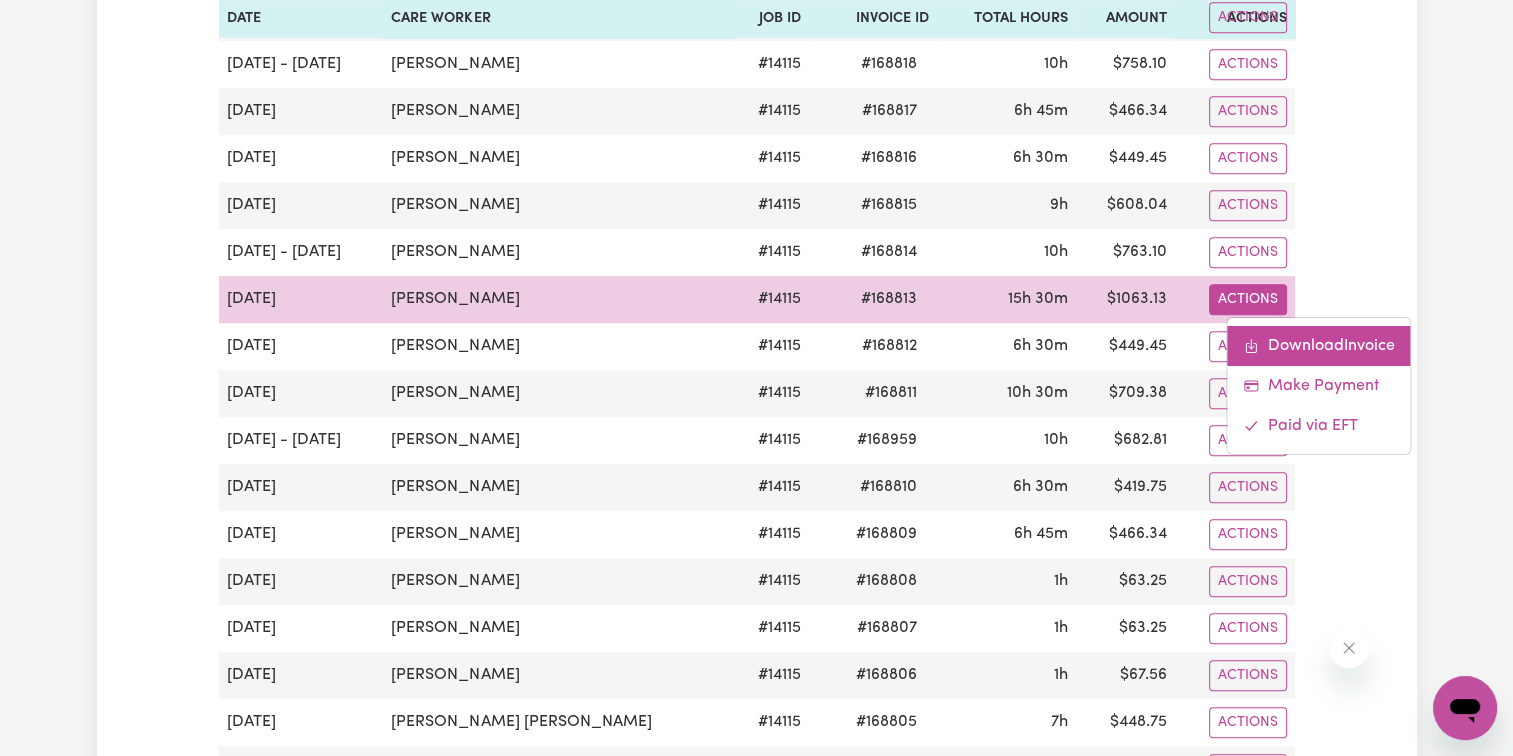 click on "Download  Invoice" at bounding box center (1318, 345) 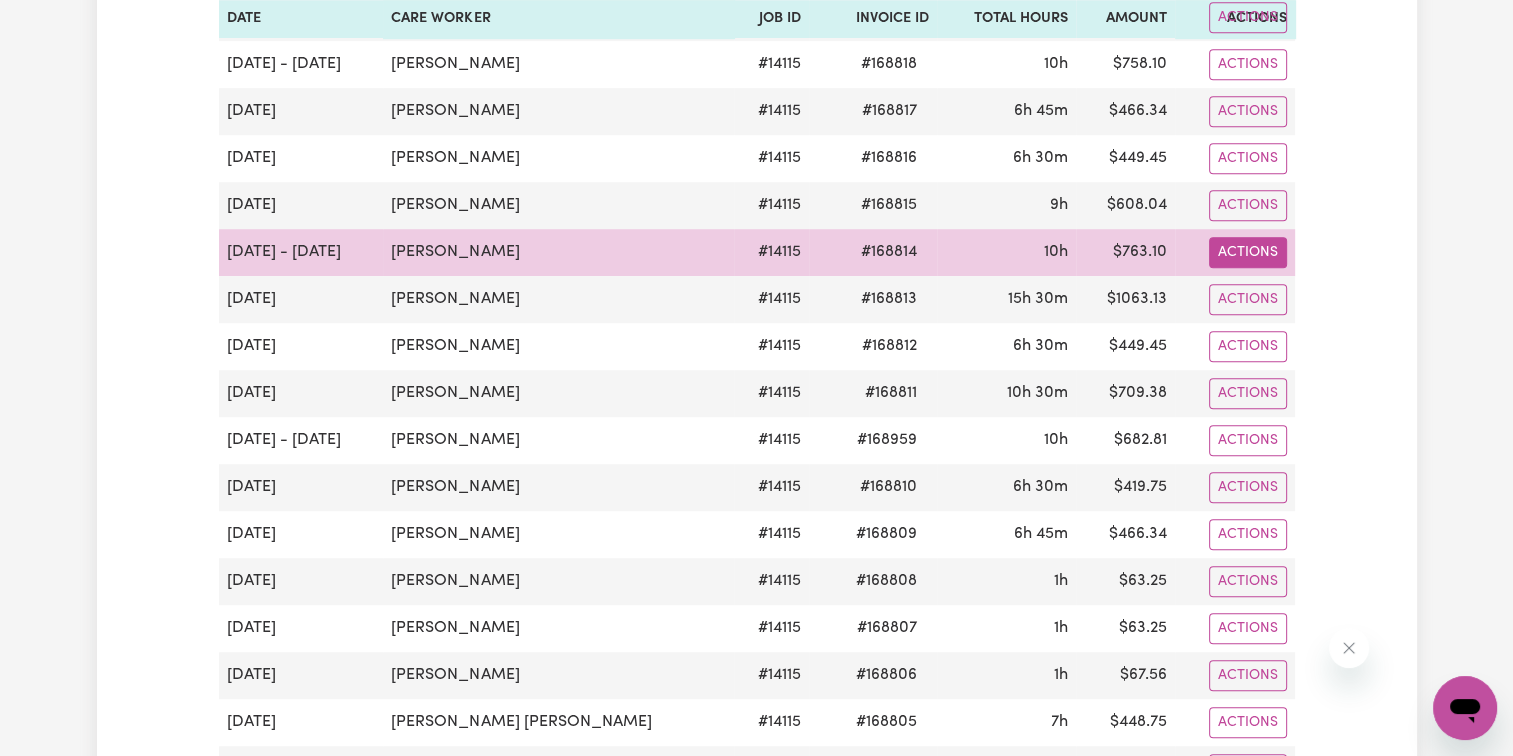 click on "Actions" at bounding box center [1248, -876] 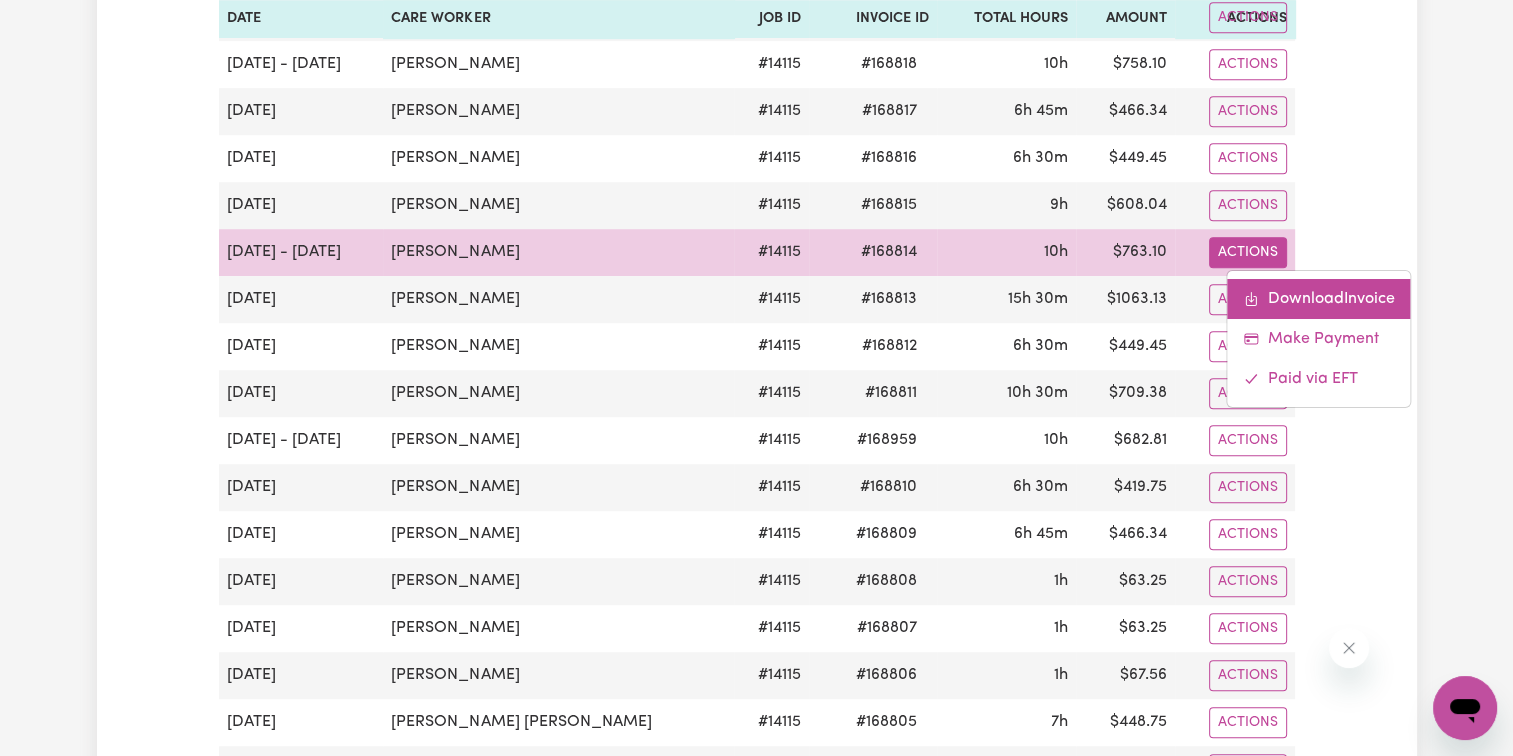 click on "Download  Invoice" at bounding box center [1318, 298] 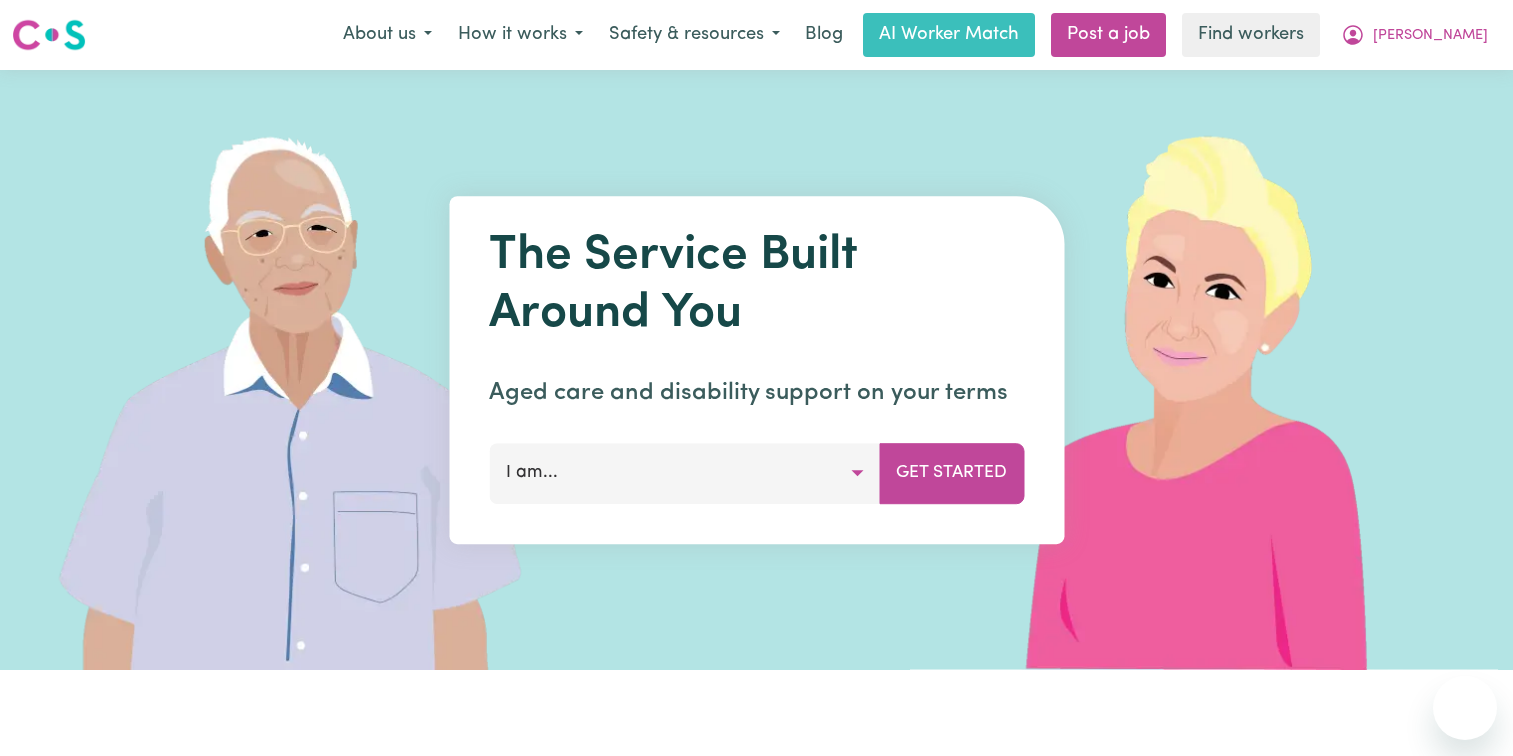 scroll, scrollTop: 0, scrollLeft: 0, axis: both 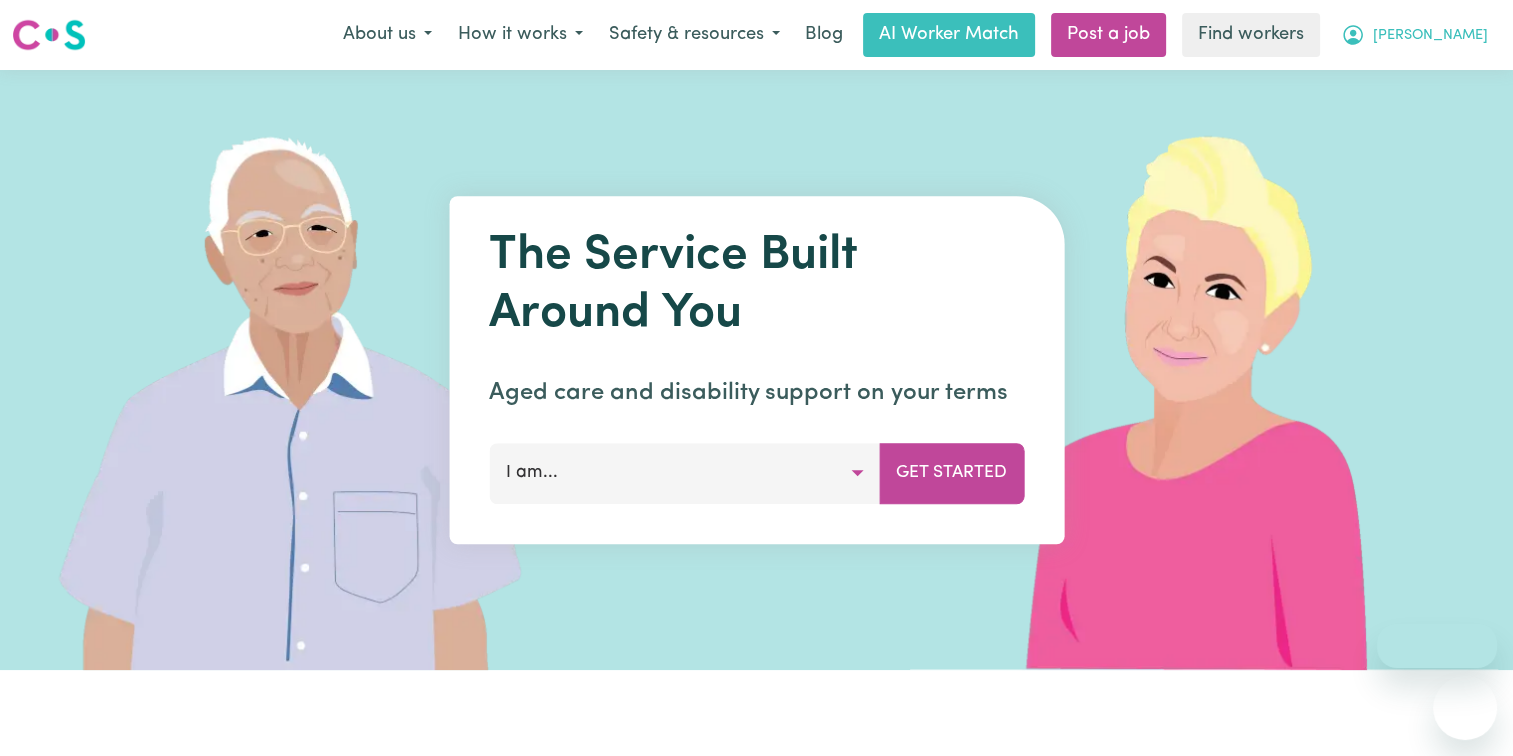 drag, startPoint x: 0, startPoint y: 0, endPoint x: 1434, endPoint y: 36, distance: 1434.4518 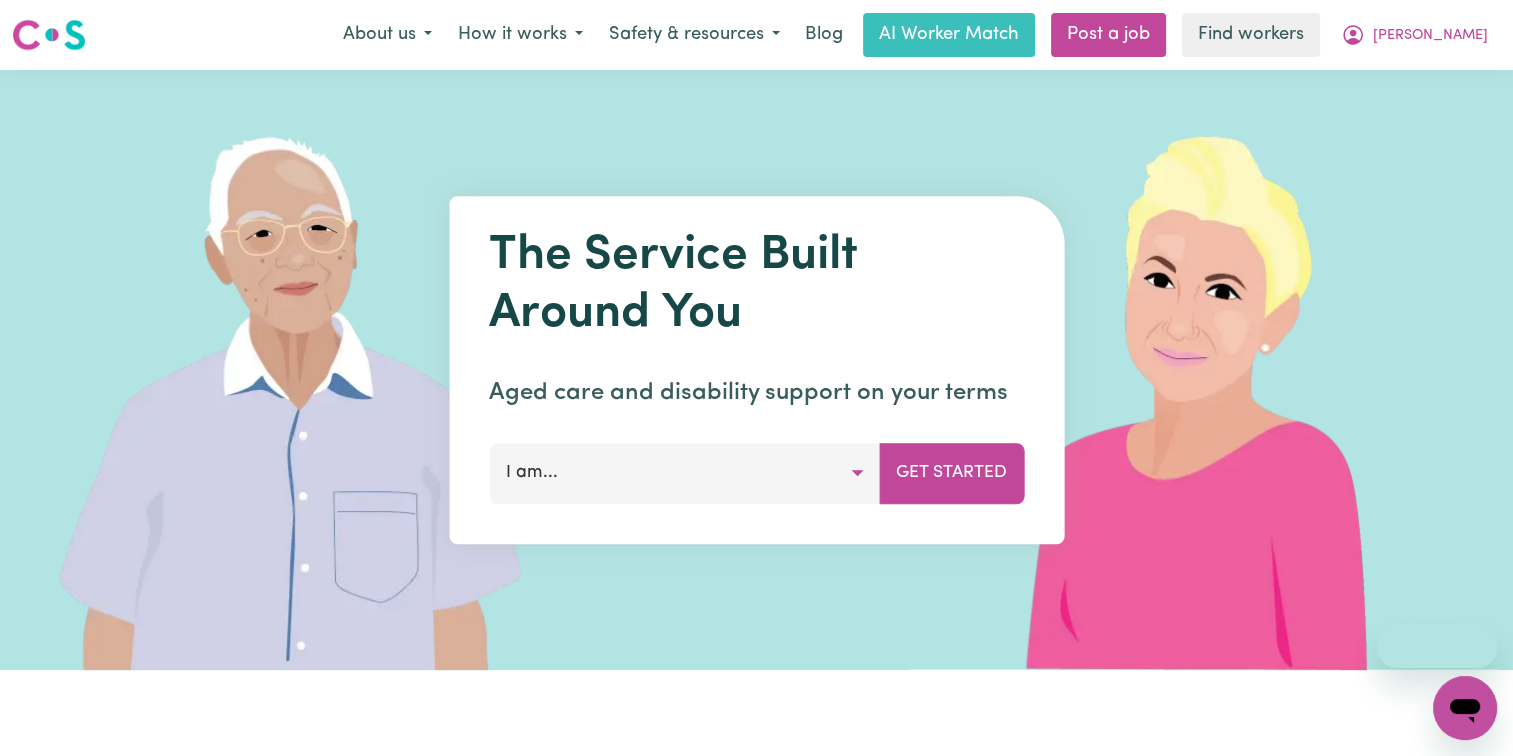 scroll, scrollTop: 0, scrollLeft: 0, axis: both 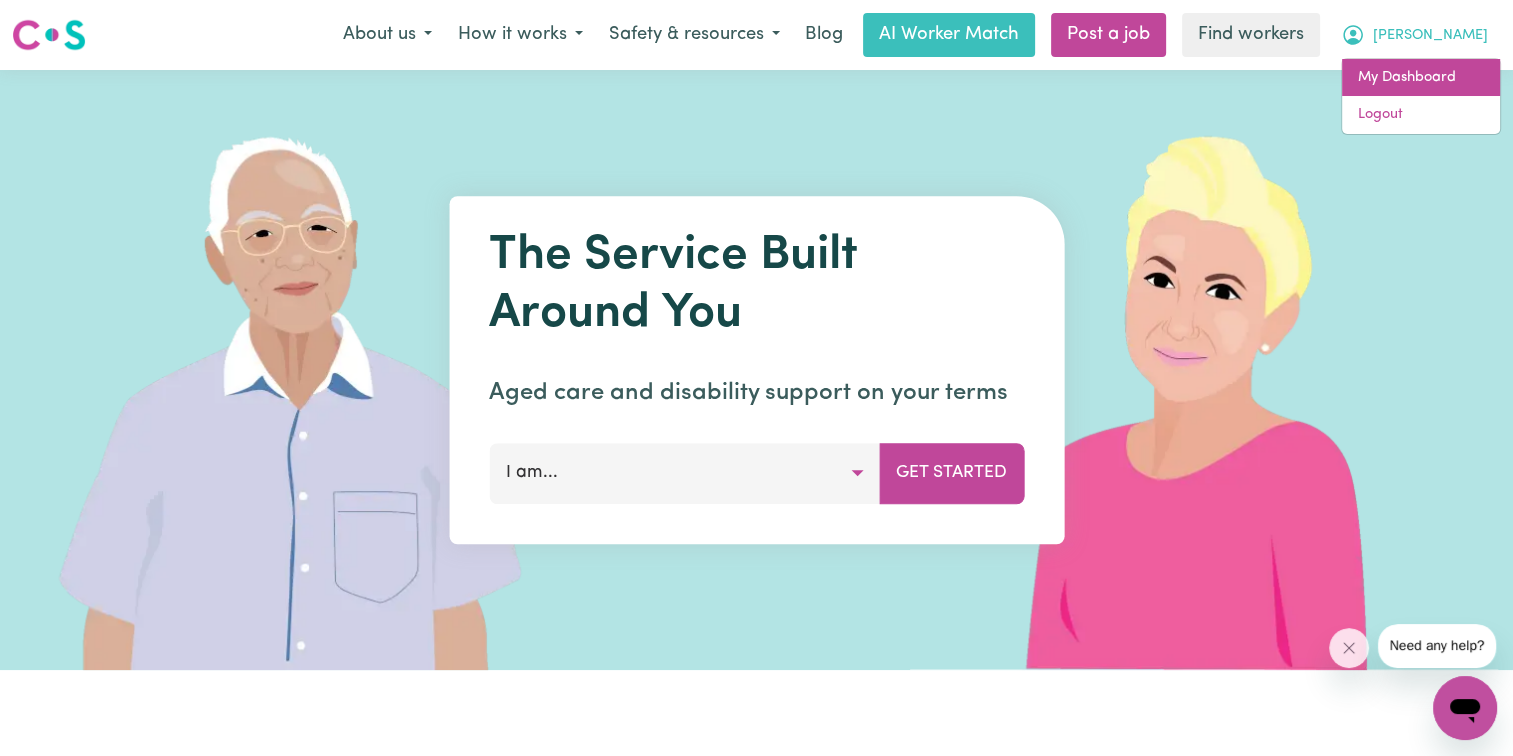 click on "My Dashboard" at bounding box center [1421, 78] 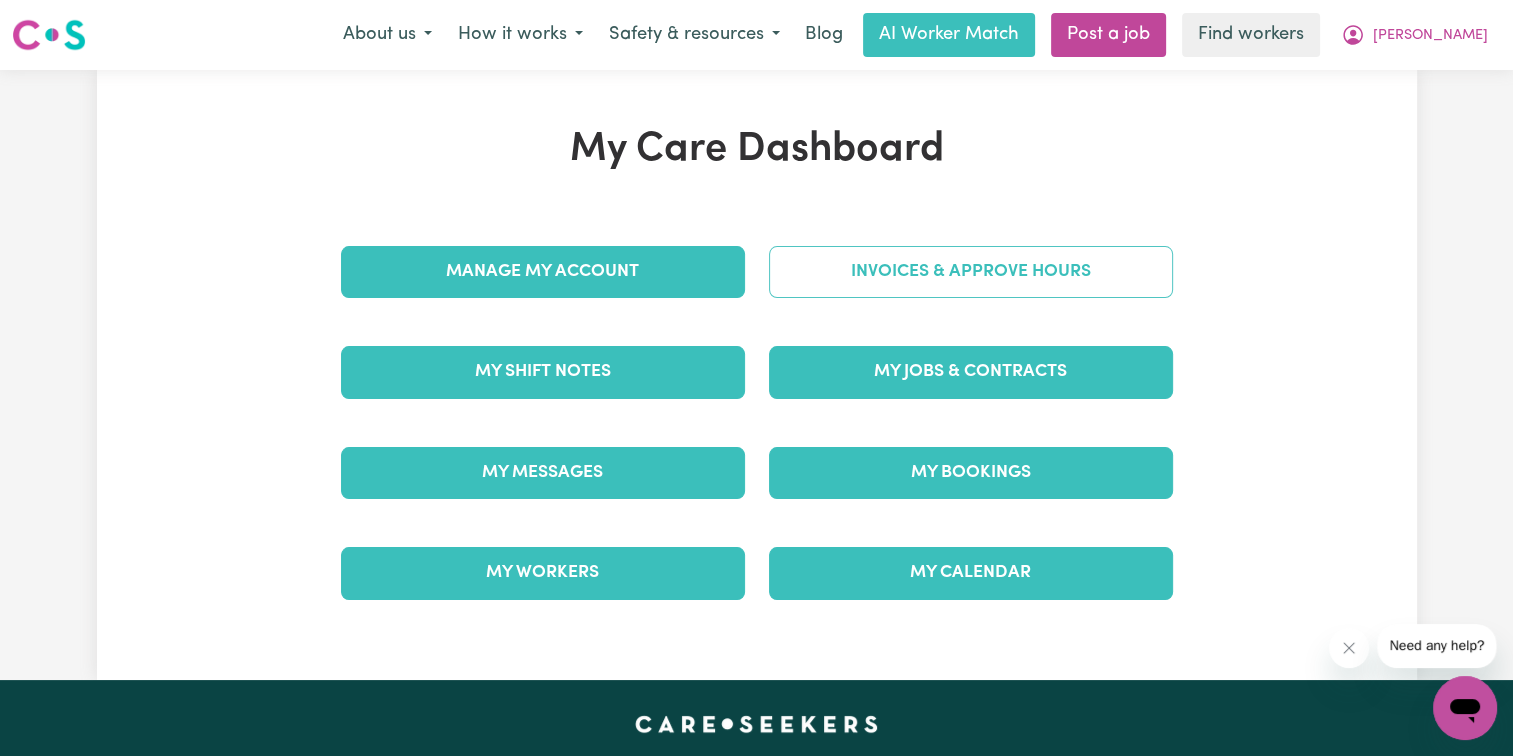 click on "Invoices & Approve Hours" at bounding box center [971, 272] 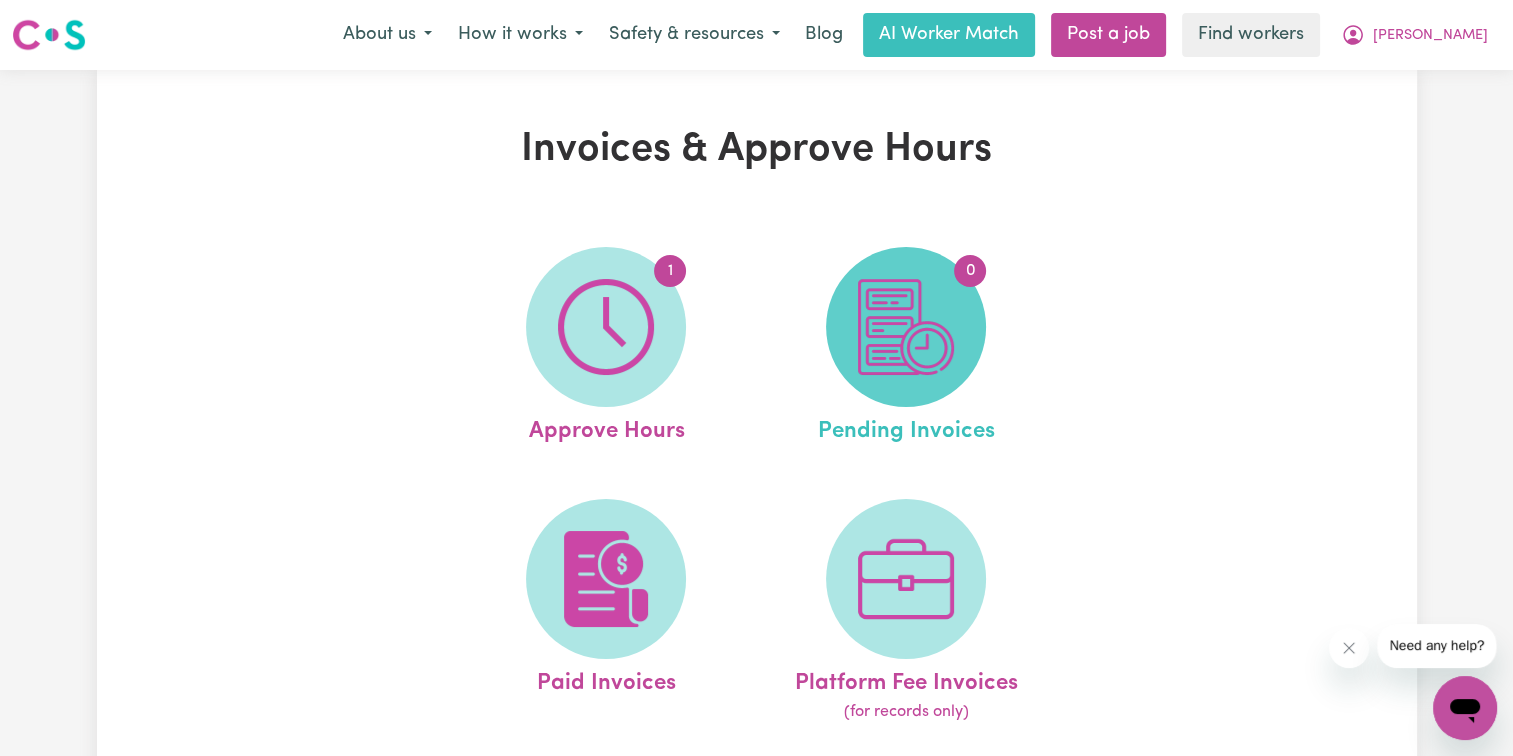 click at bounding box center [906, 327] 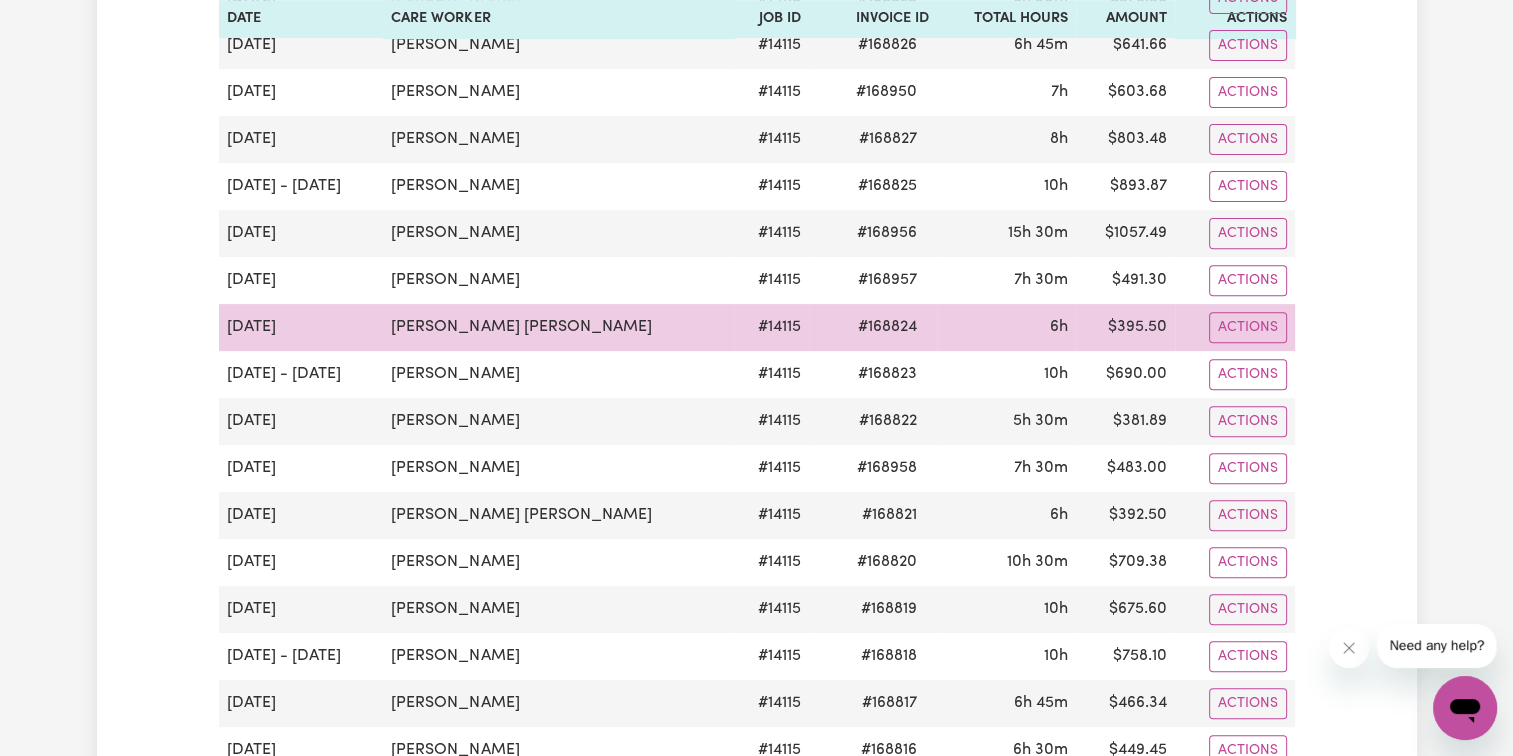 scroll, scrollTop: 900, scrollLeft: 0, axis: vertical 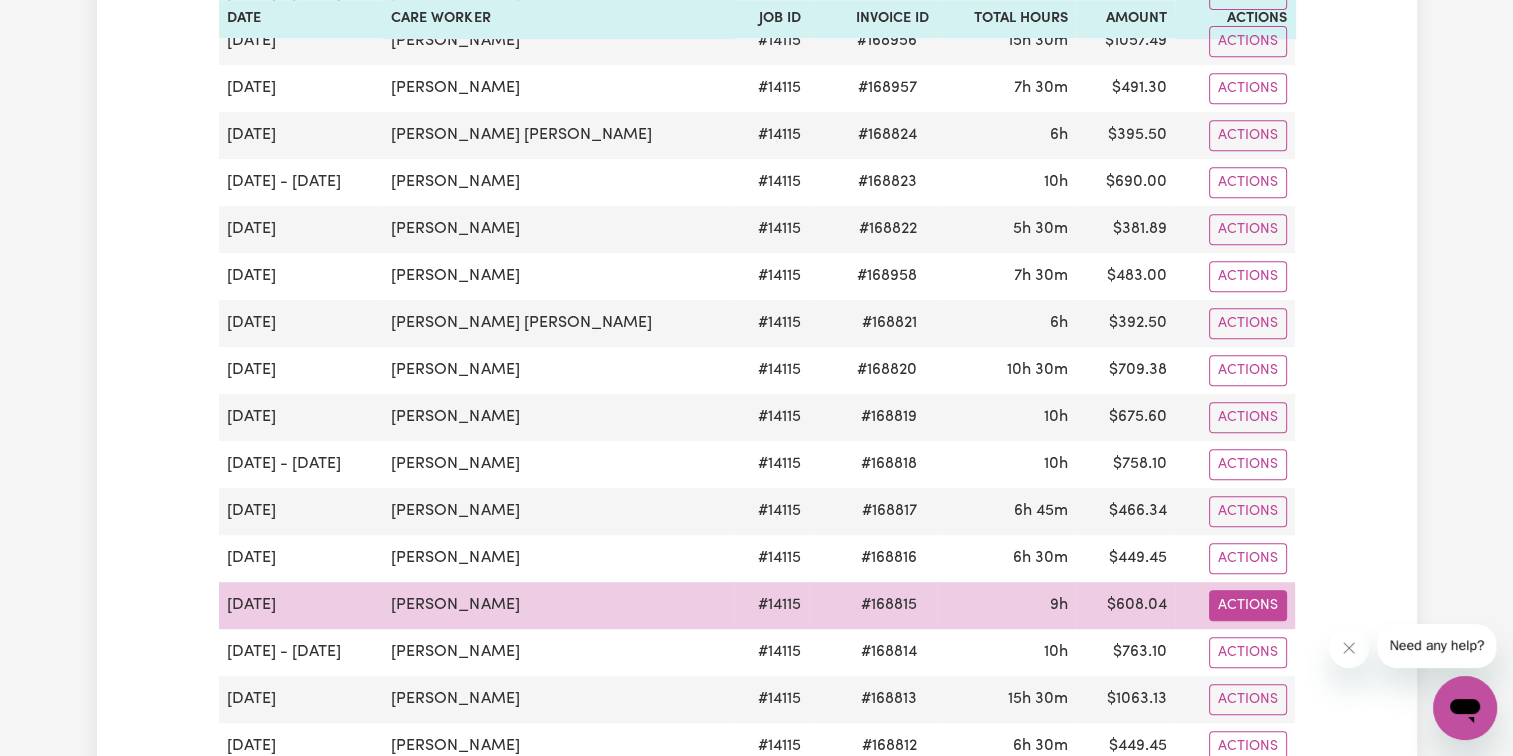 click on "Actions" at bounding box center [1248, -476] 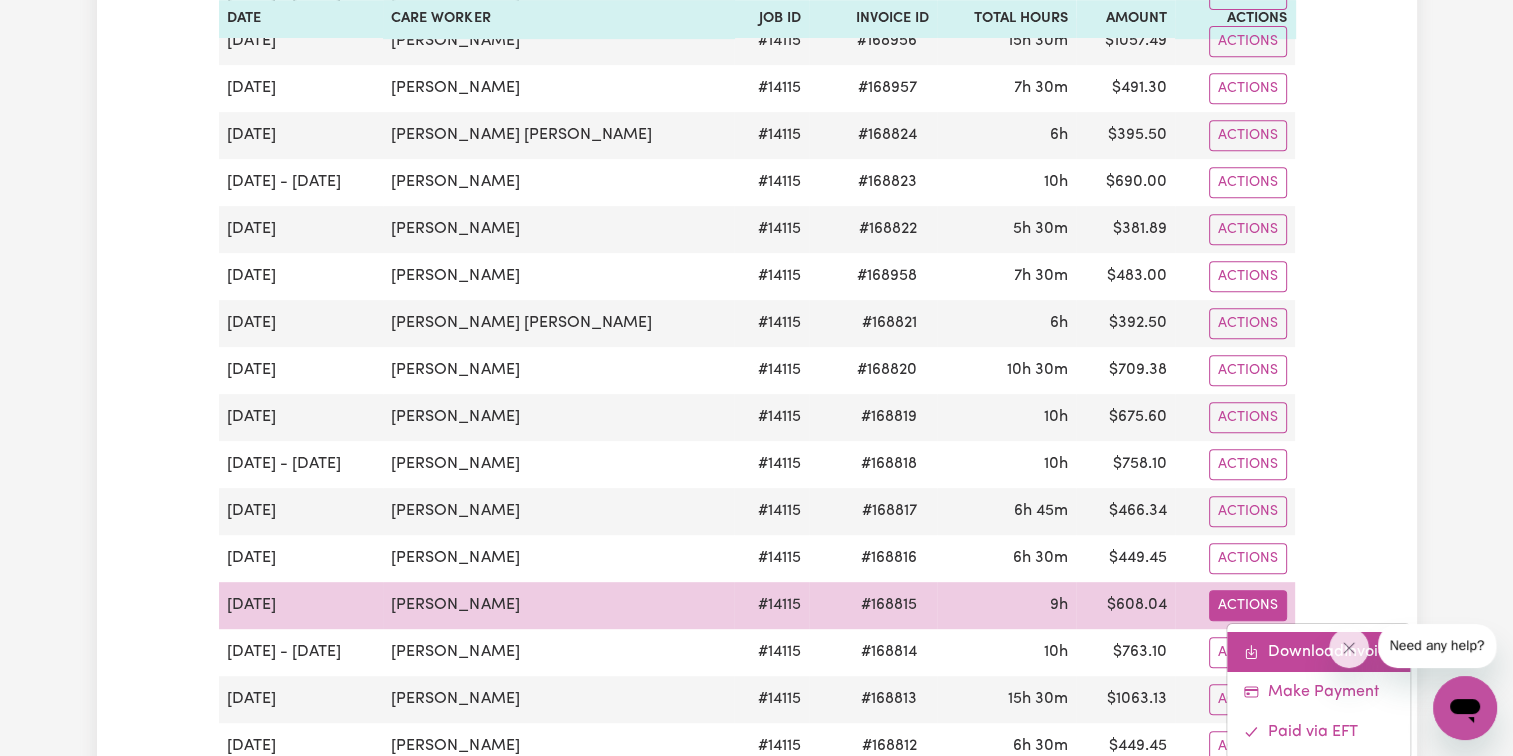 click on "Download  Invoice" at bounding box center [1318, 651] 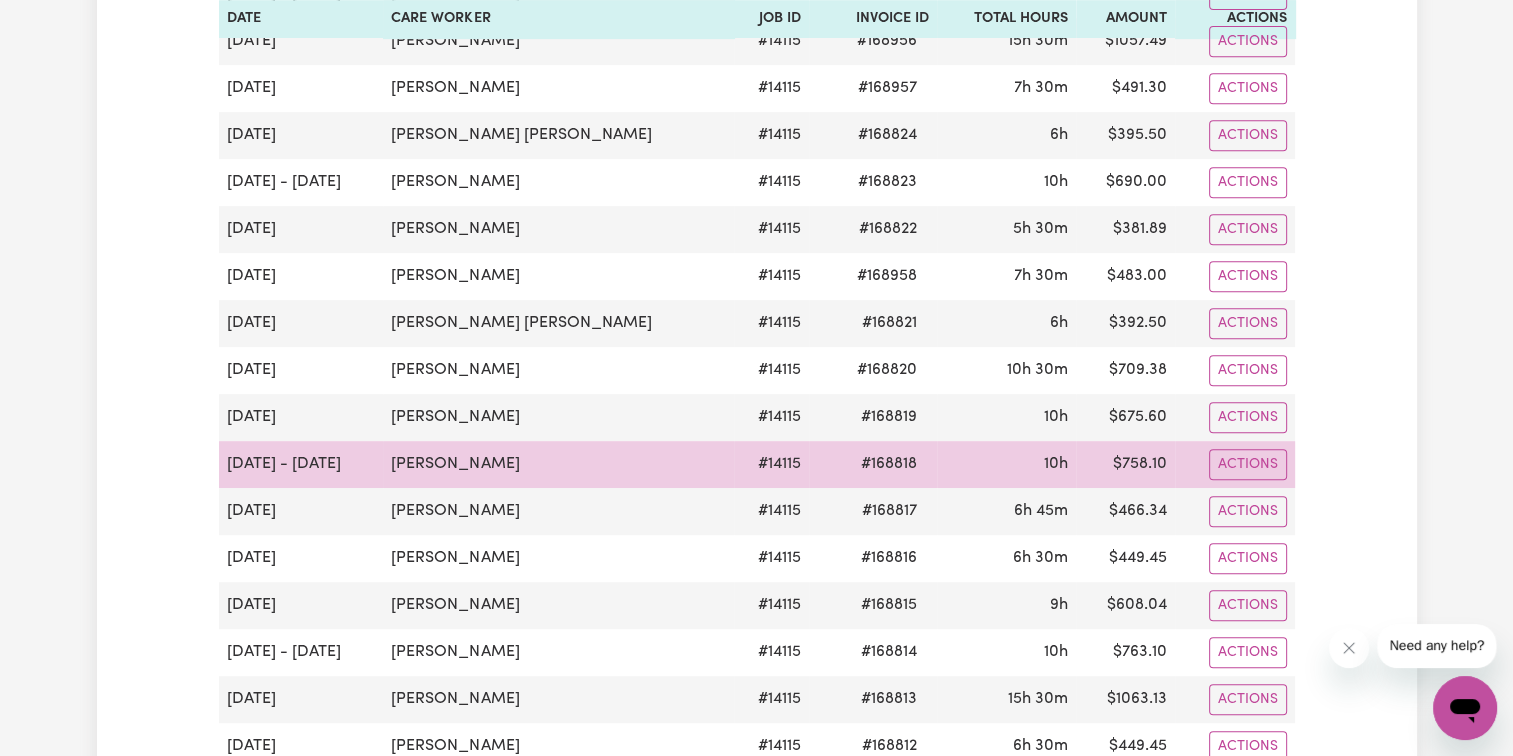 click on "# 168818" at bounding box center [889, 464] 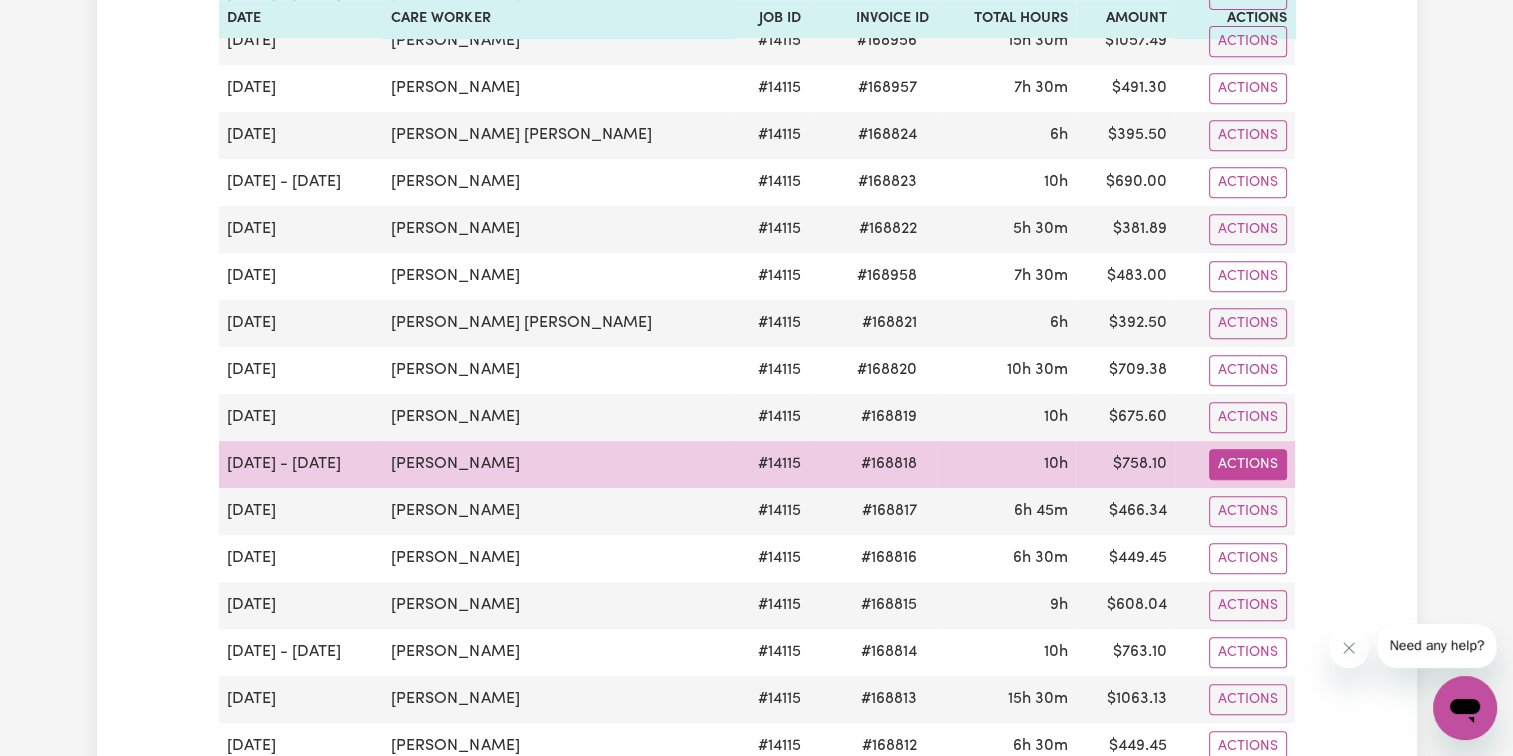 click on "Actions" at bounding box center (1248, -476) 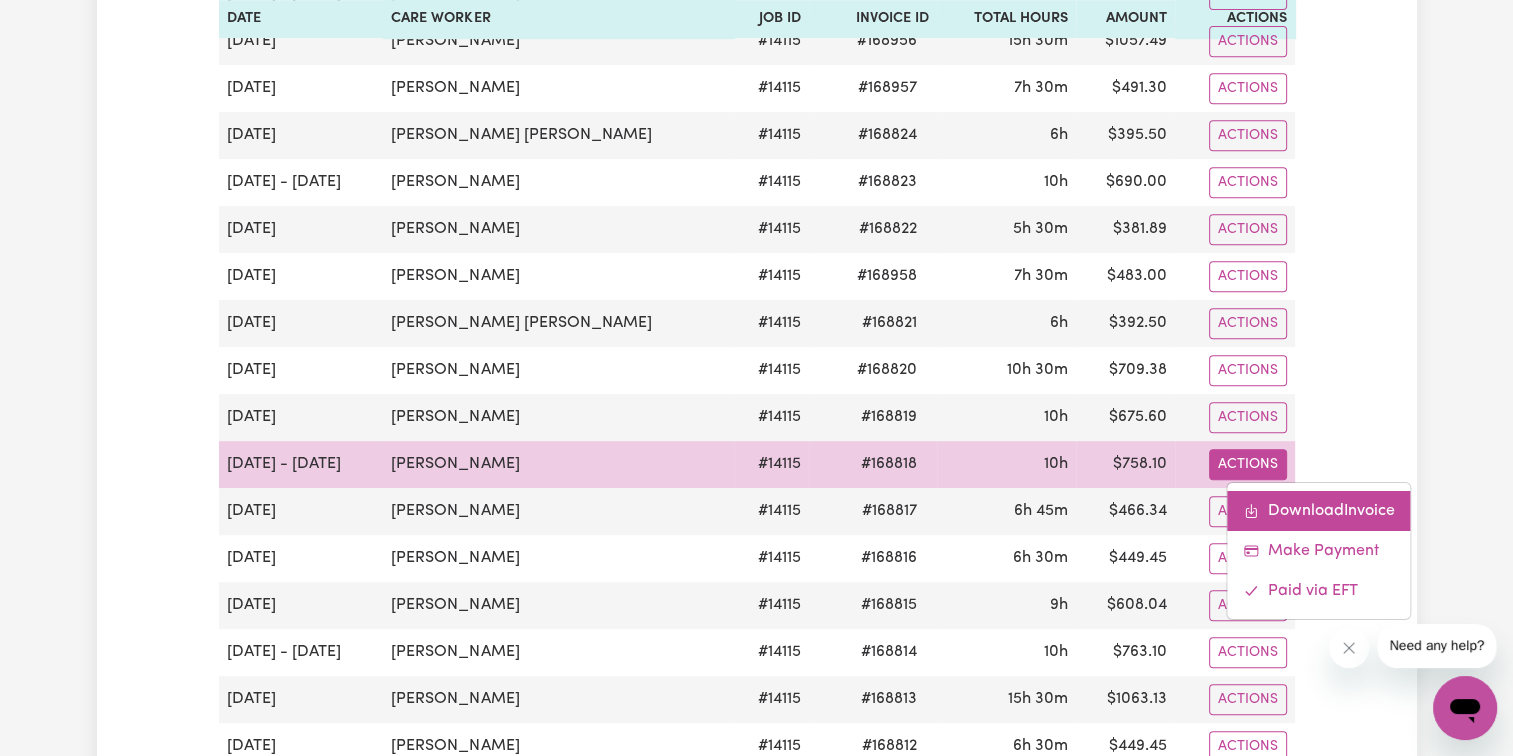 click on "Download  Invoice" at bounding box center [1318, 510] 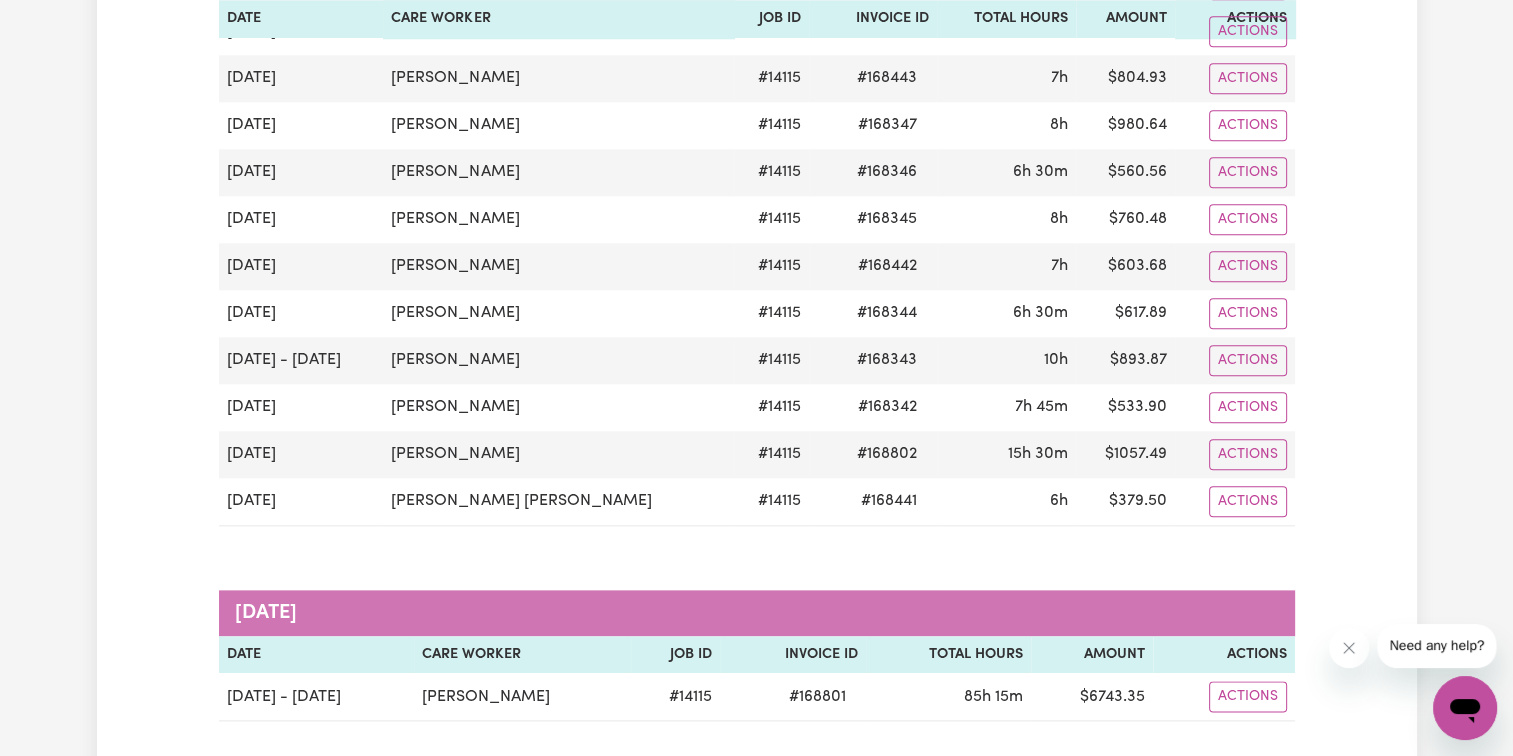 scroll, scrollTop: 2300, scrollLeft: 0, axis: vertical 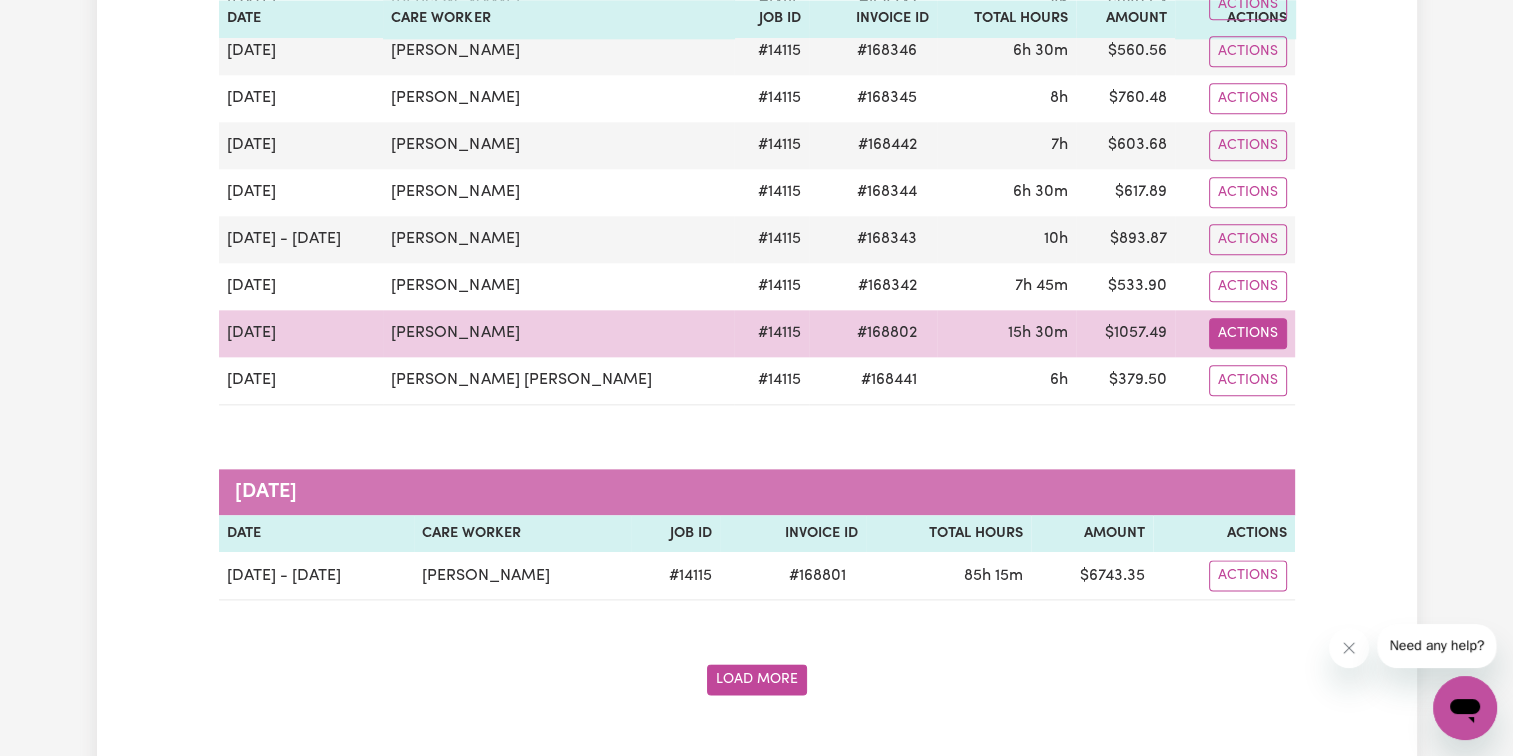 click on "Actions" at bounding box center (1248, -1876) 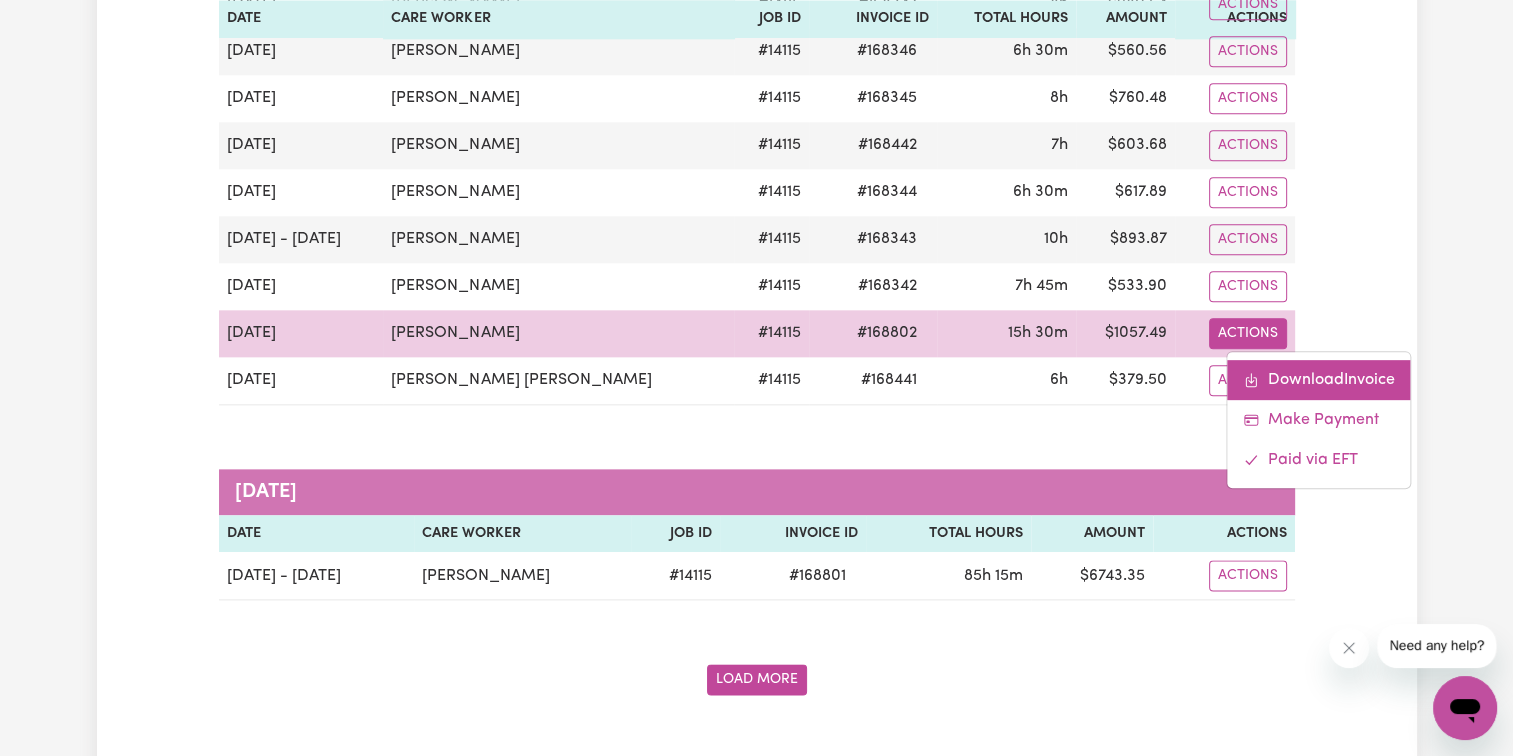 click at bounding box center (1251, 379) 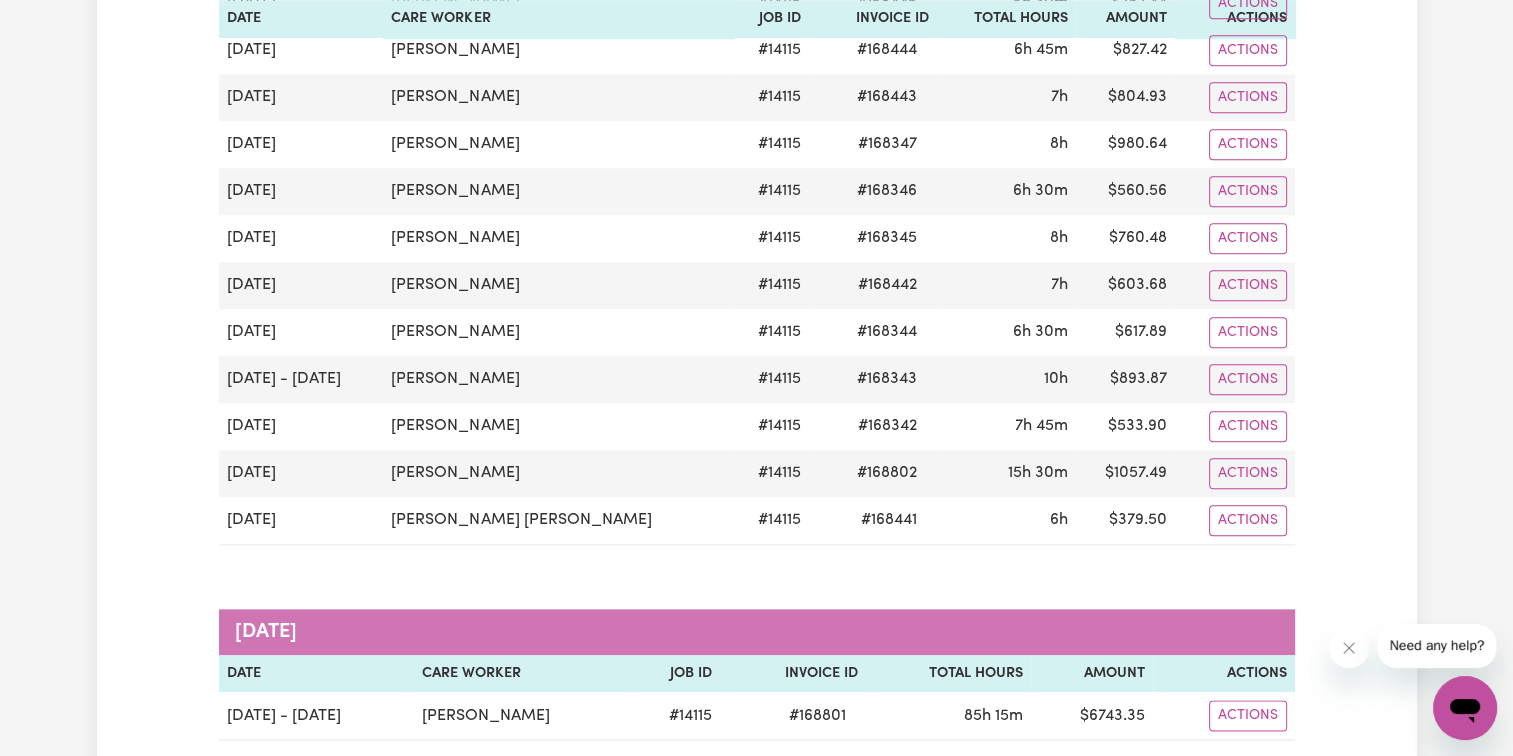 scroll, scrollTop: 2100, scrollLeft: 0, axis: vertical 